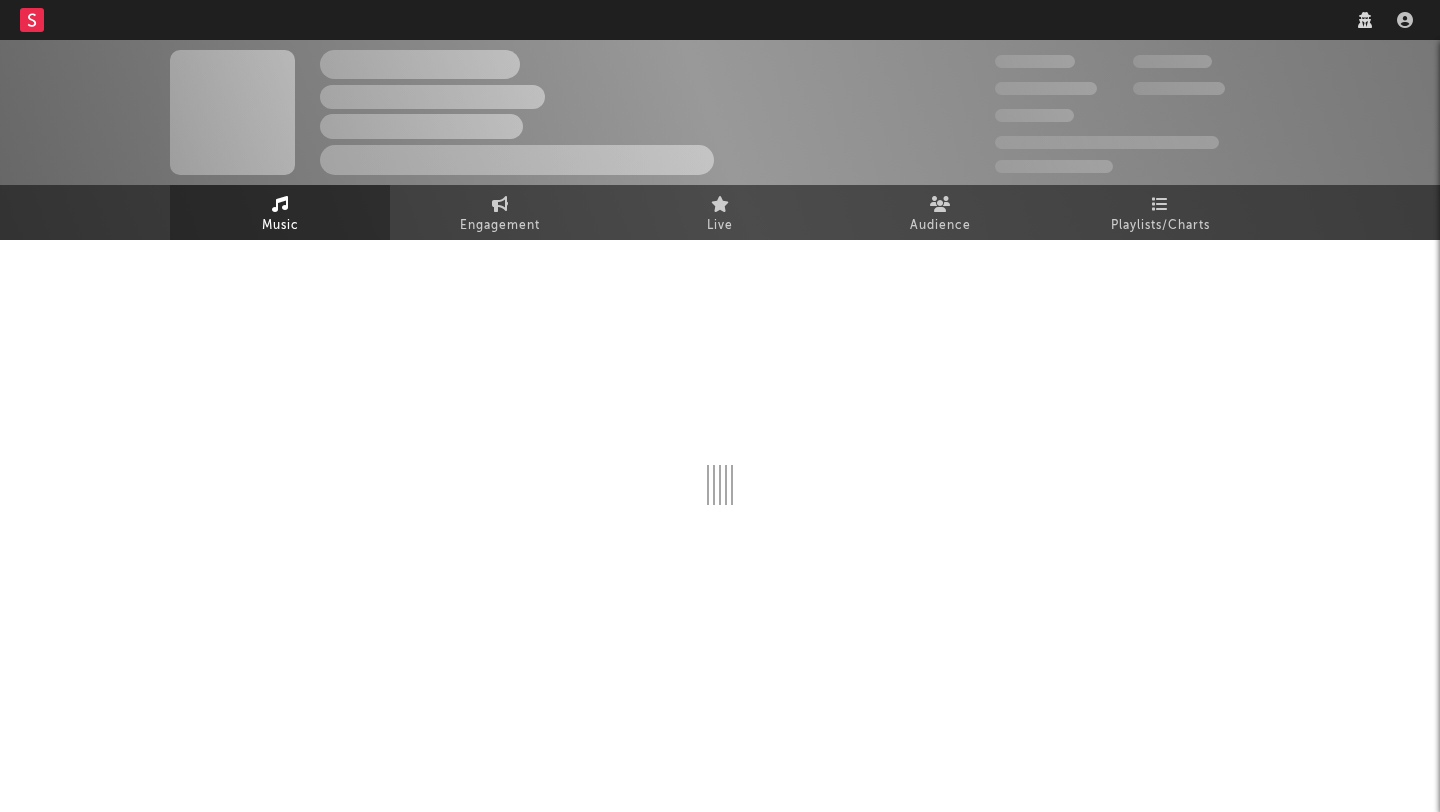 scroll, scrollTop: 0, scrollLeft: 0, axis: both 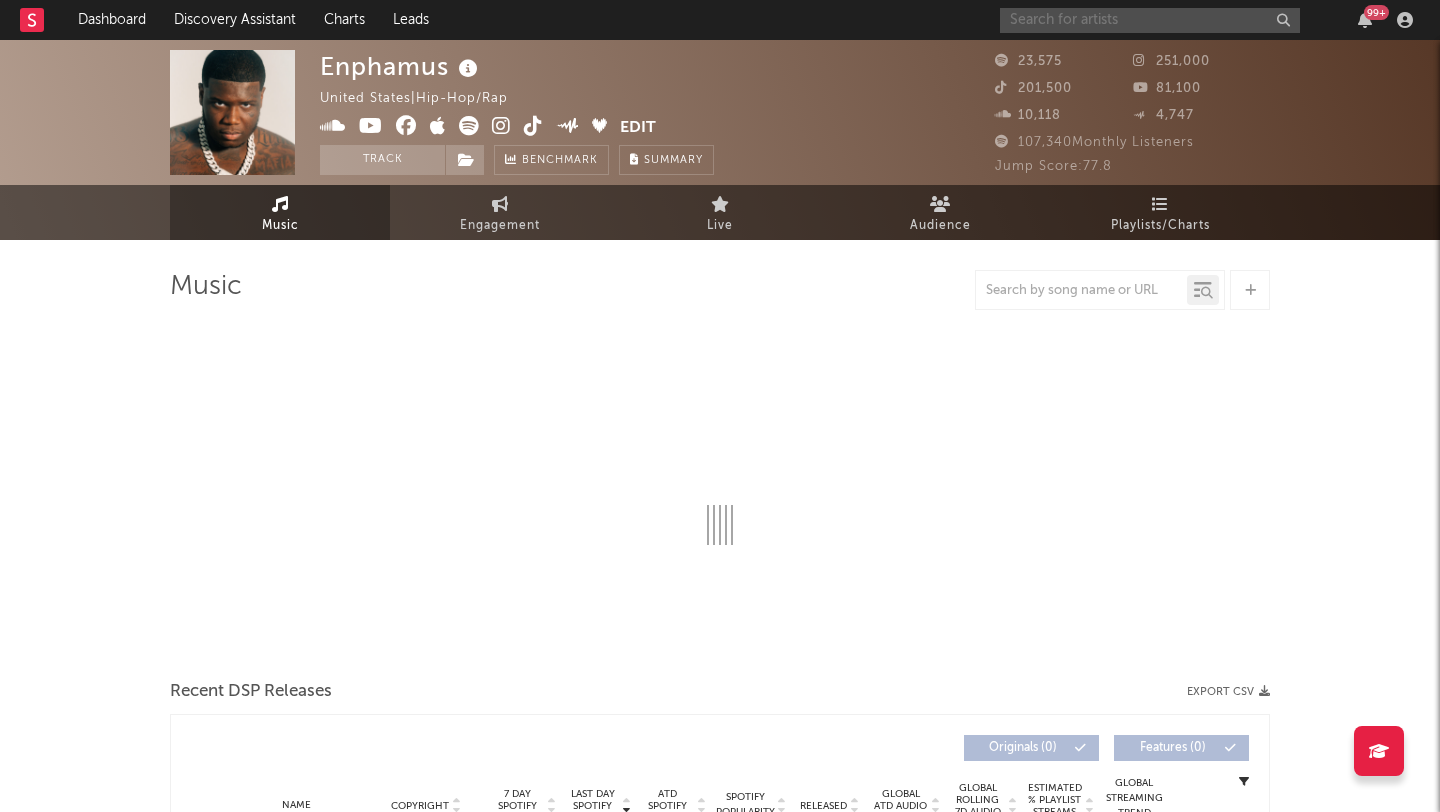 click at bounding box center [1150, 20] 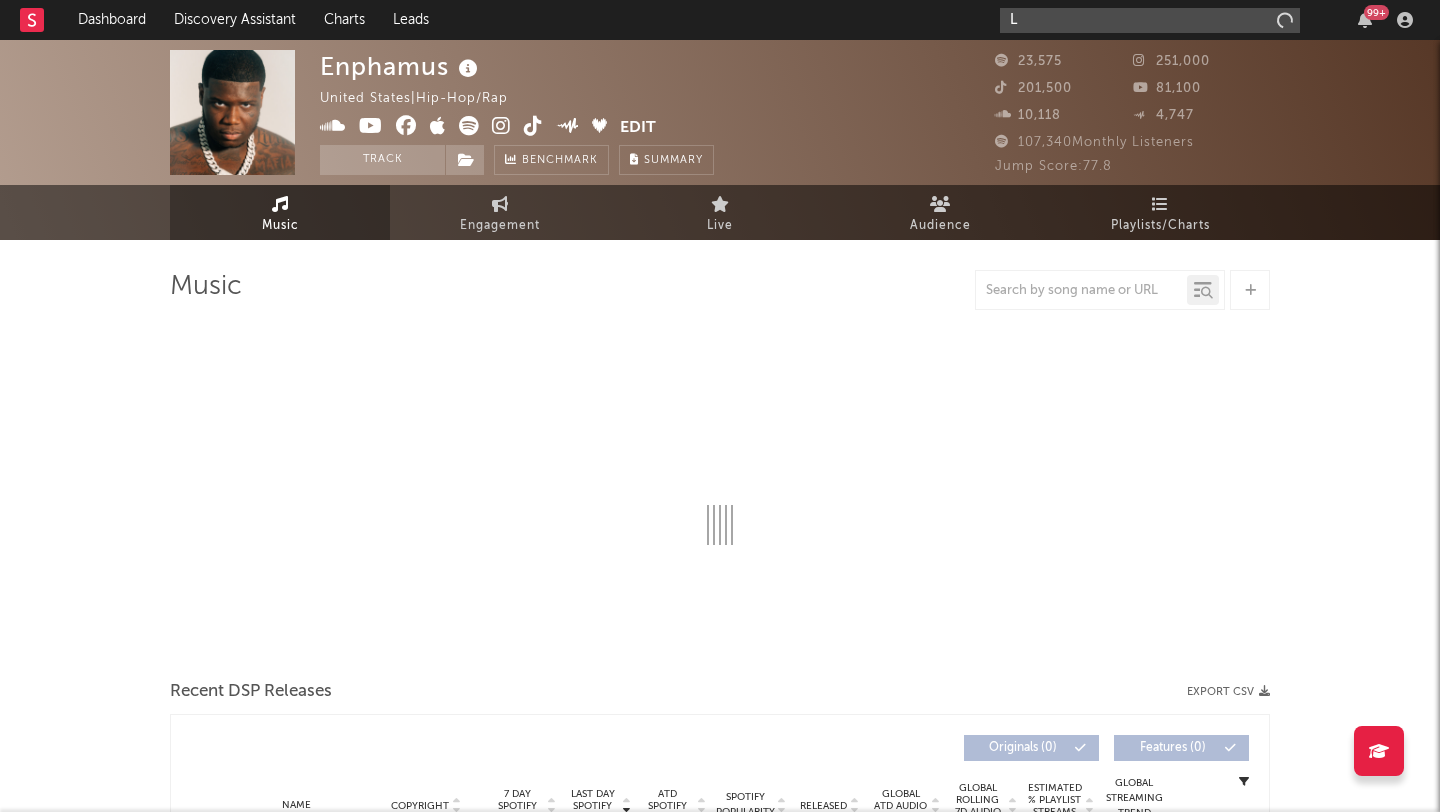 type on "Le" 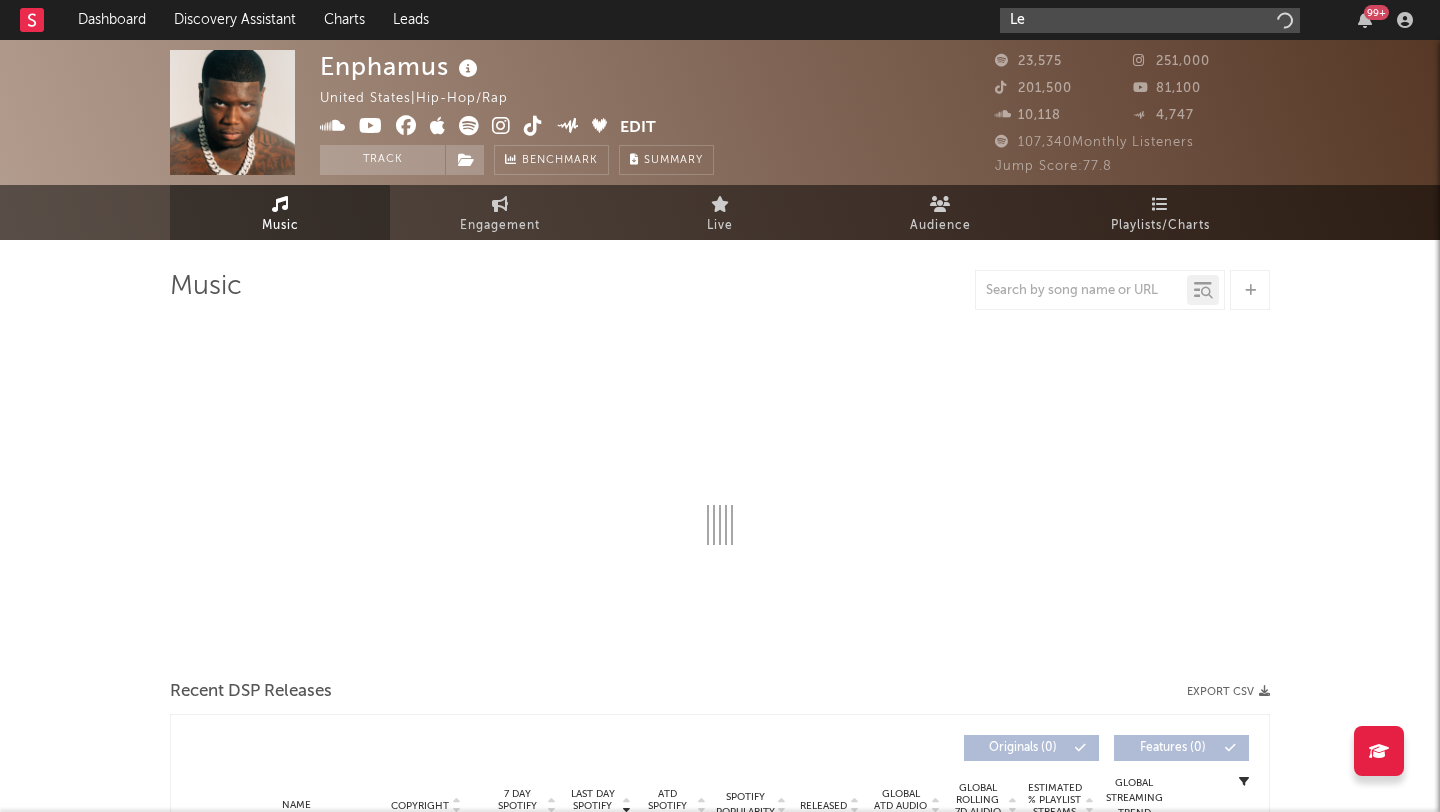 select on "6m" 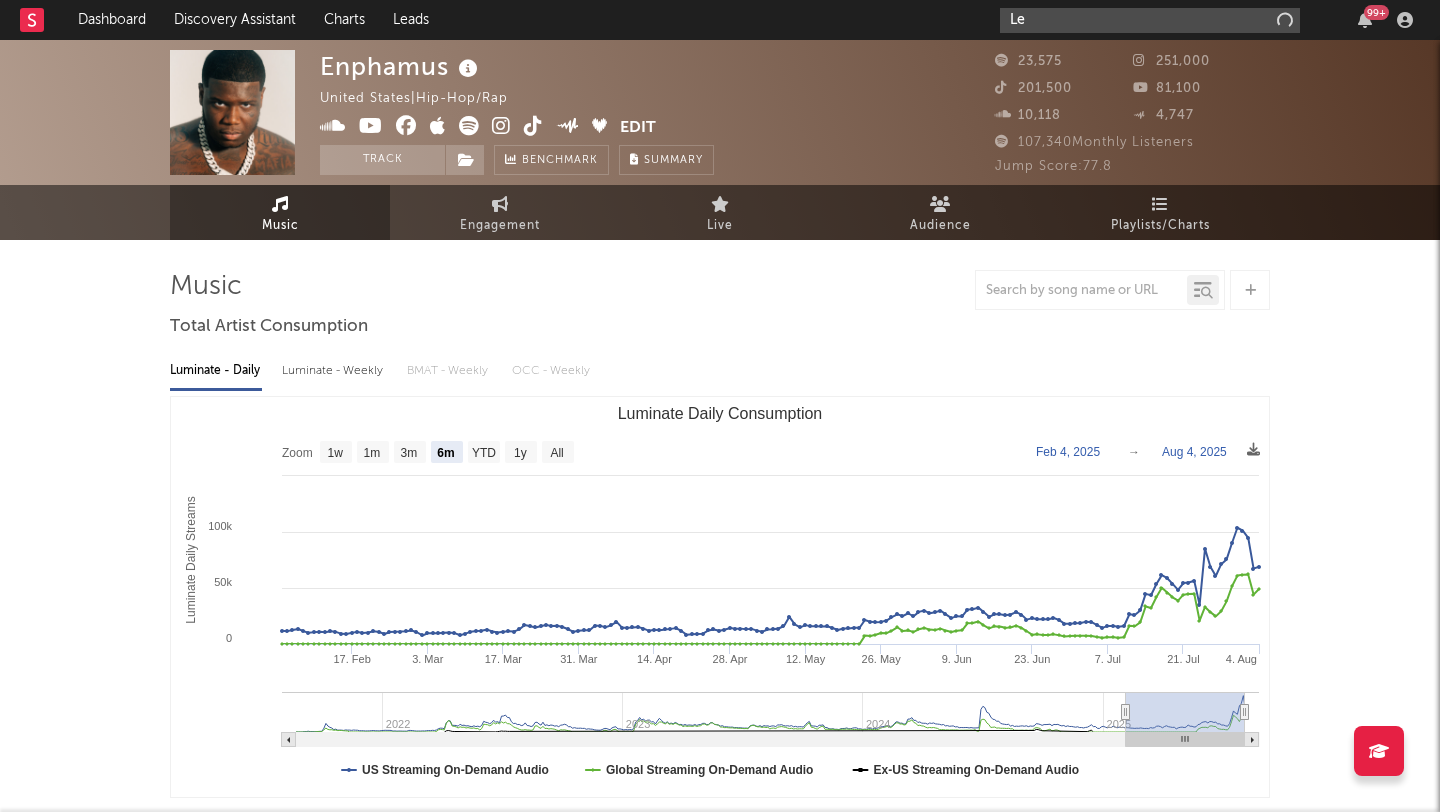 type on "L" 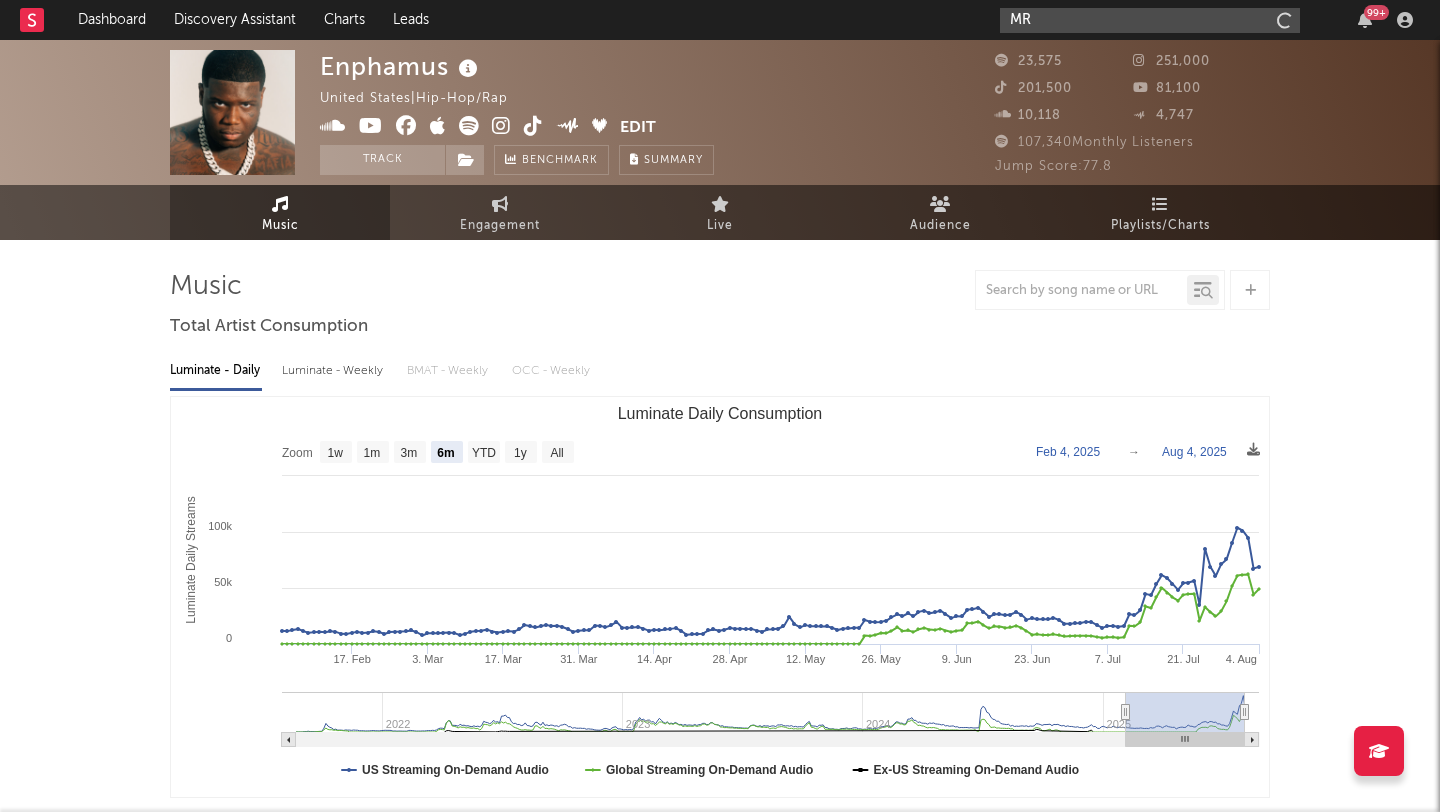 type on "M" 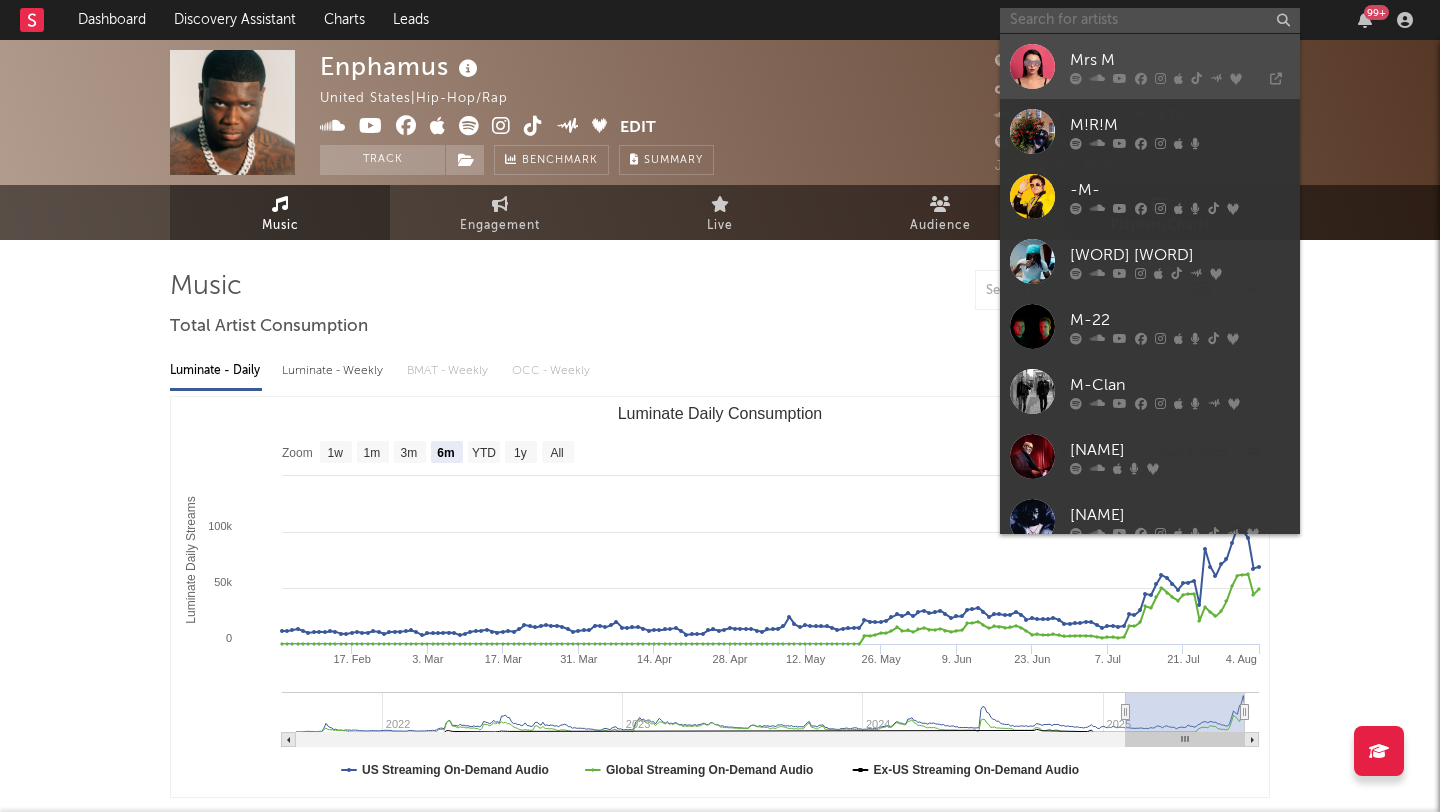 paste on "https://www.[website].com/[USERNAME]/?hl=[CODE]" 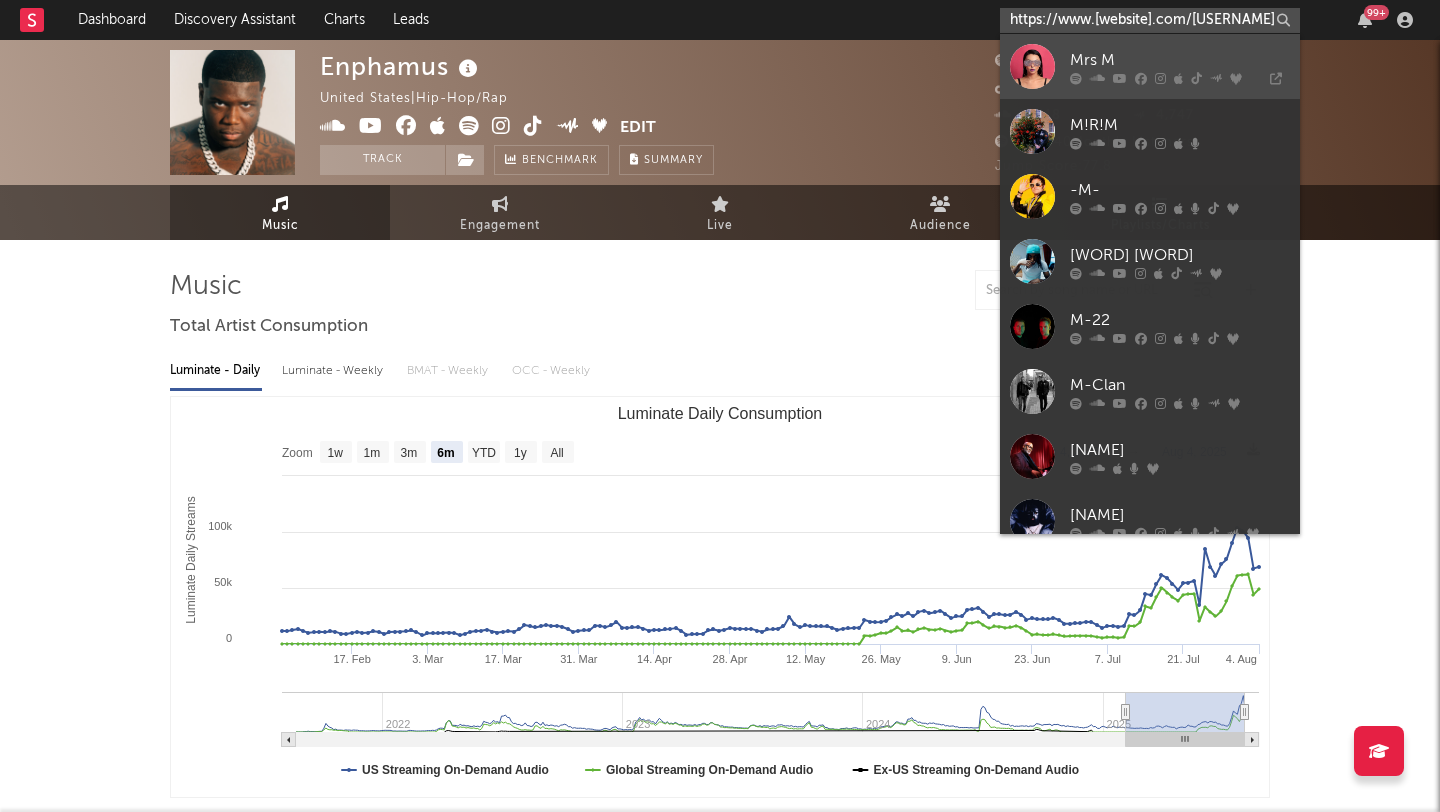 scroll, scrollTop: 0, scrollLeft: 54, axis: horizontal 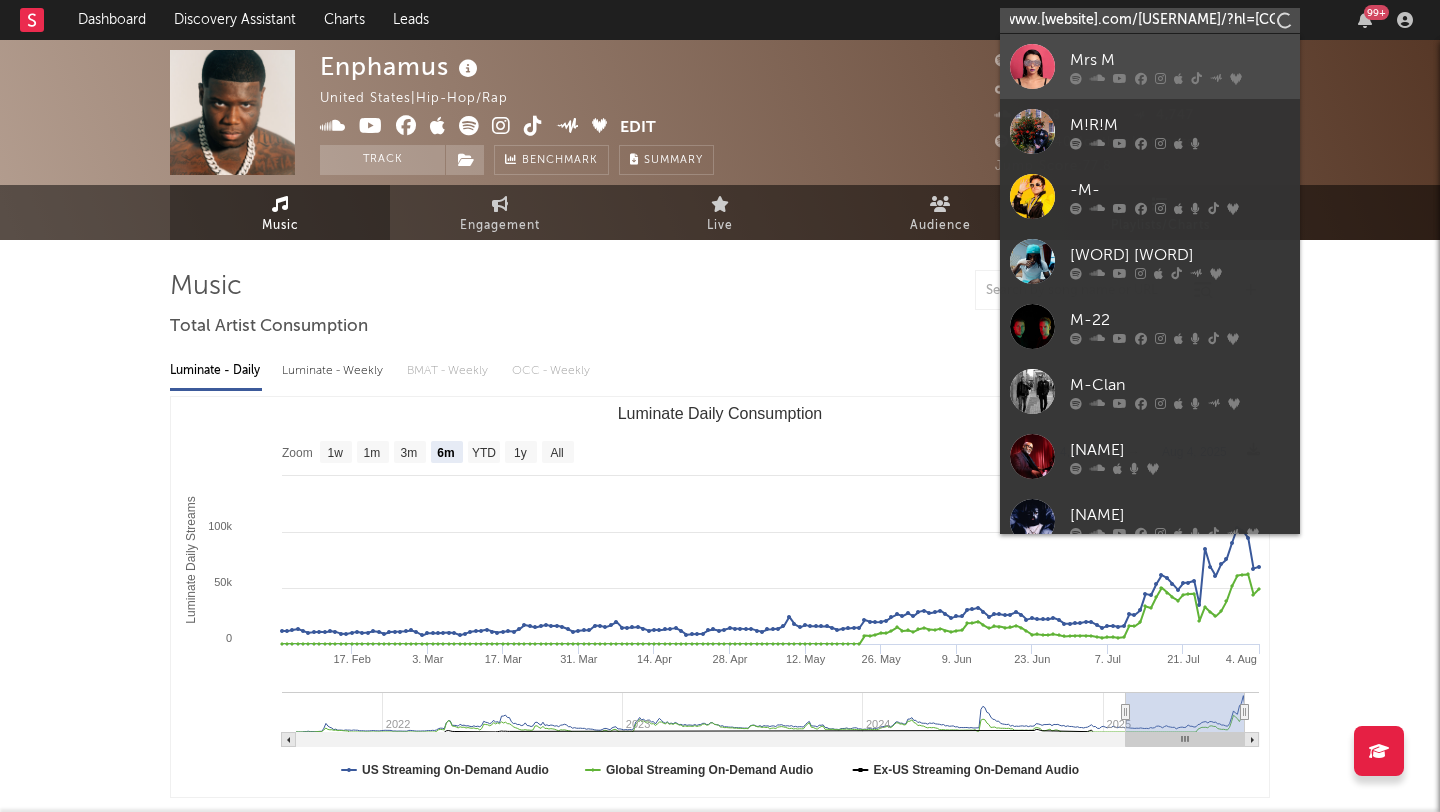 type on "https://www.[website].com/[USERNAME]/?hl=[CODE]" 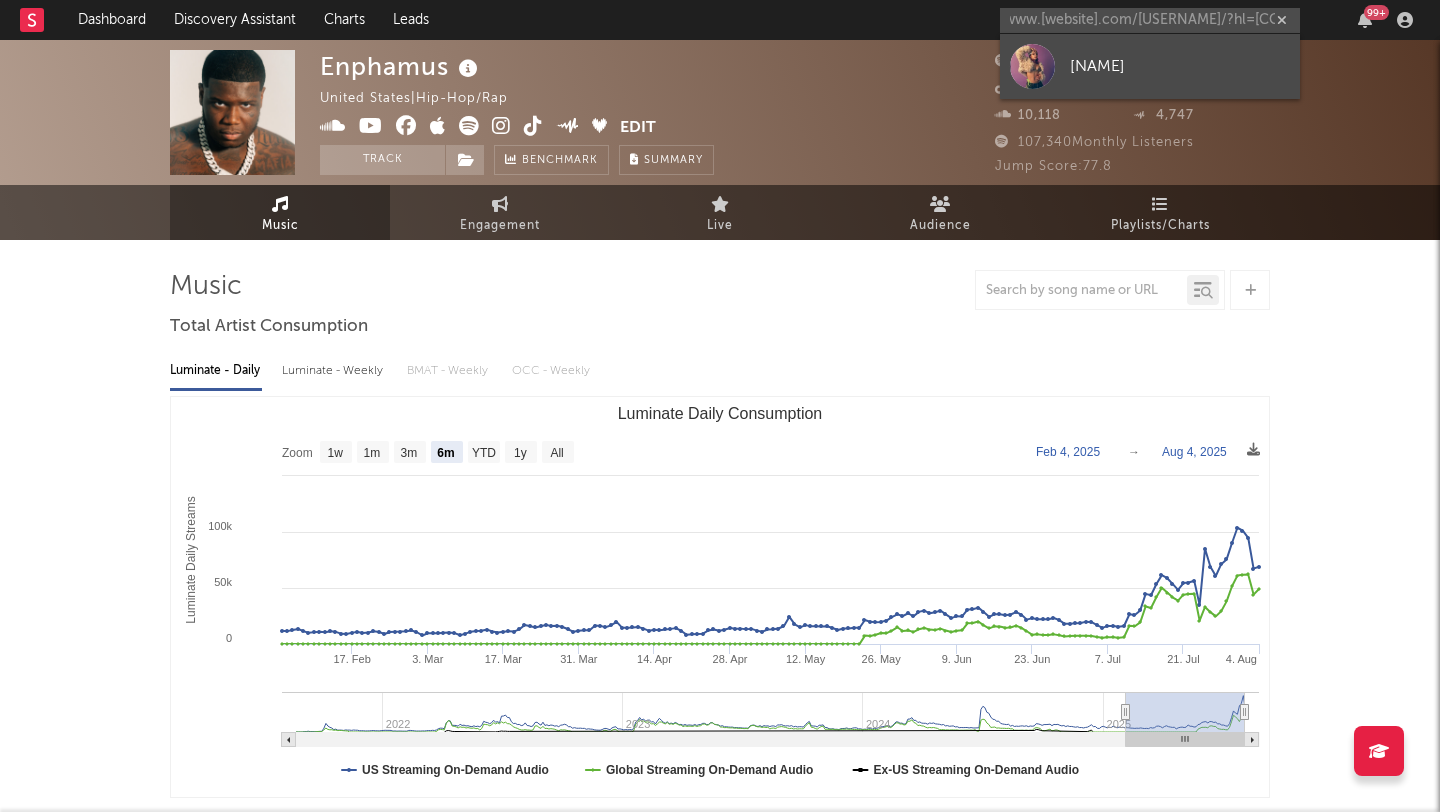 click on "[NAME]" at bounding box center (1150, 66) 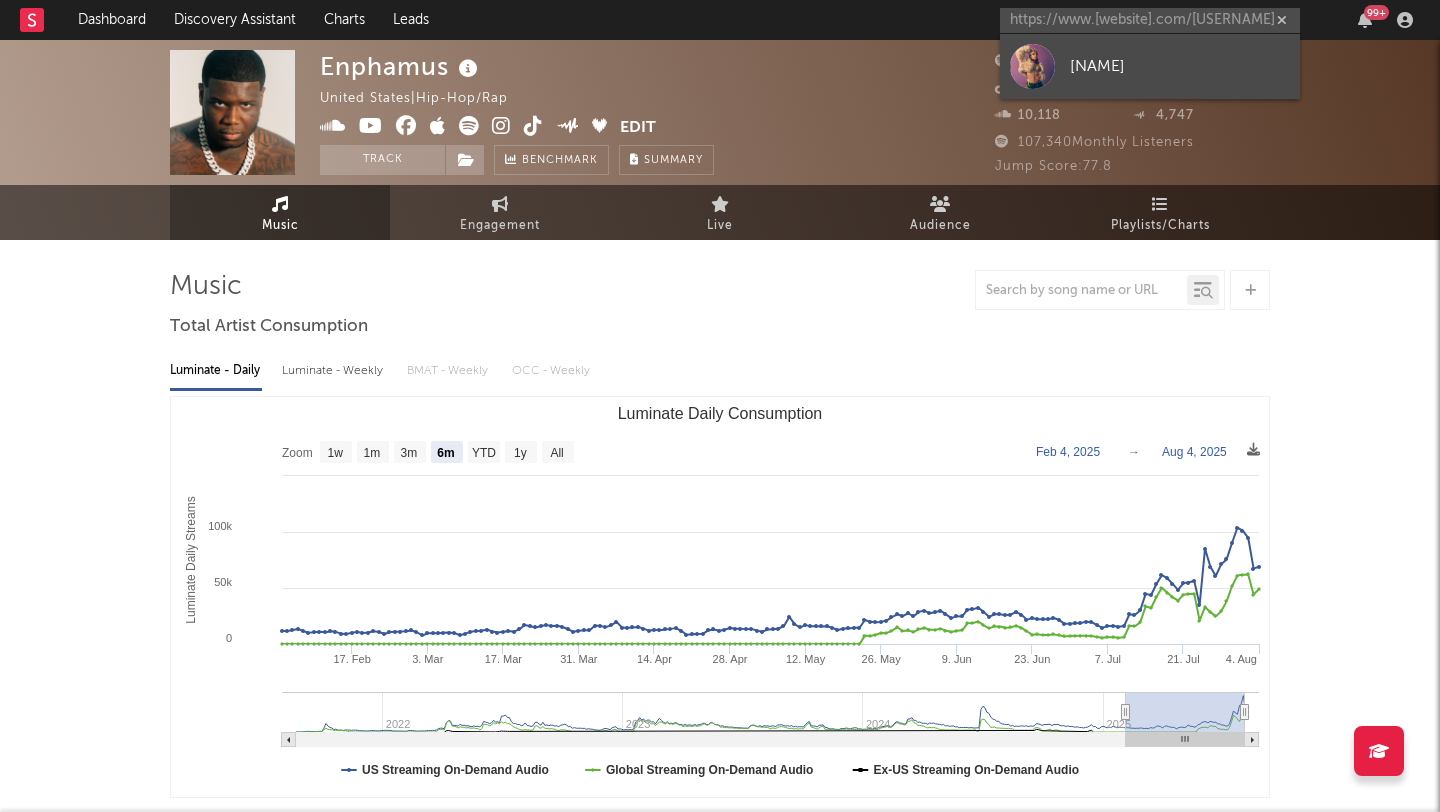 type 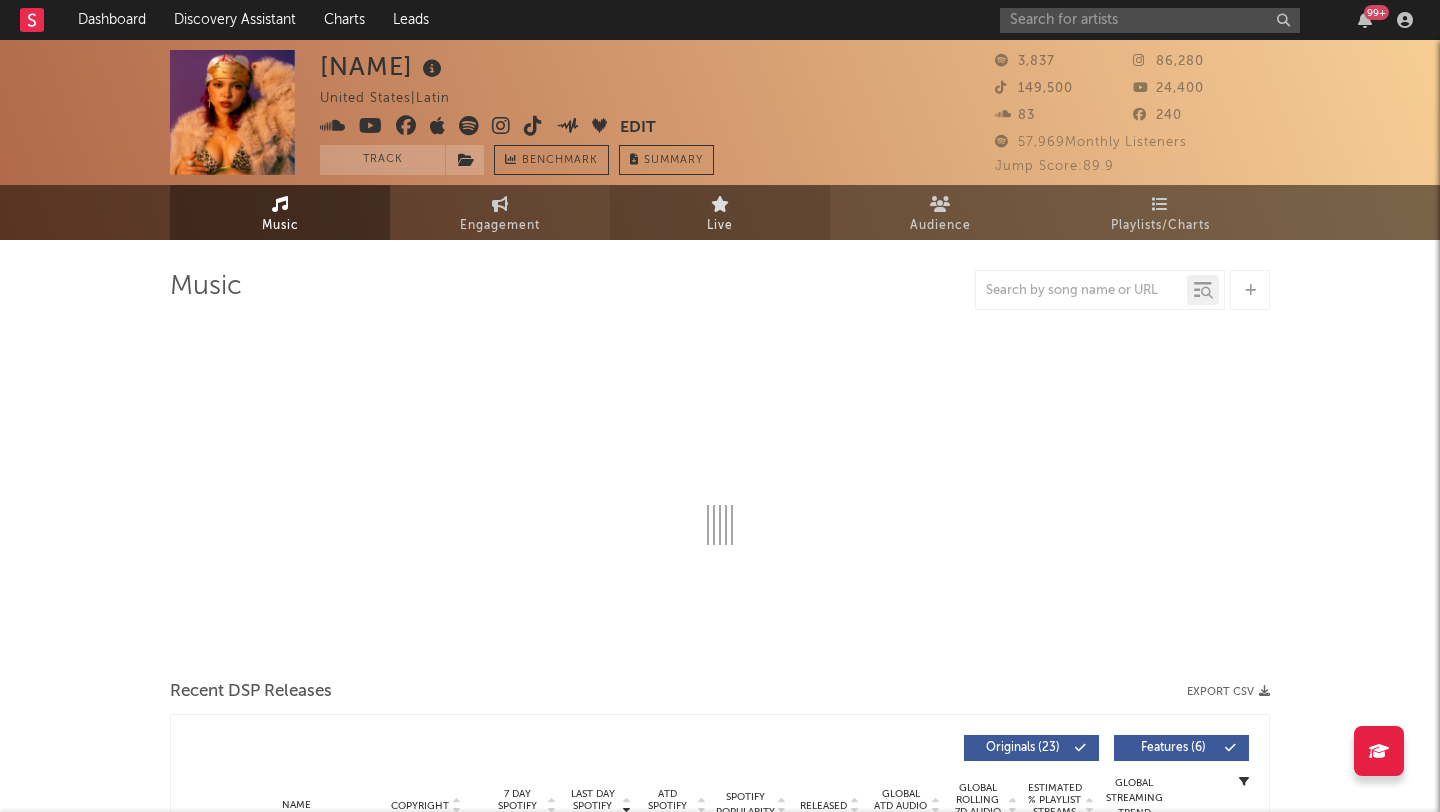 select on "1w" 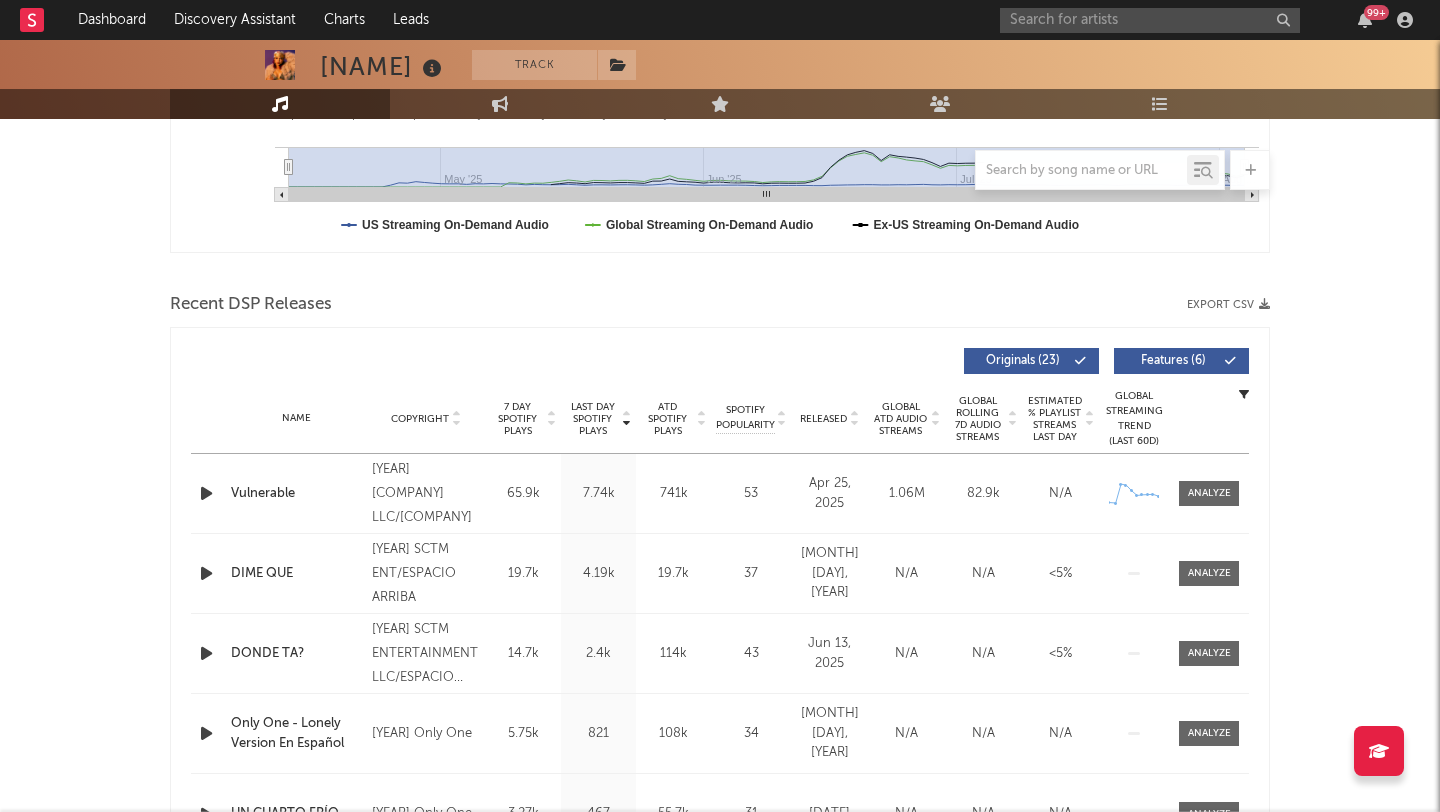 scroll, scrollTop: 547, scrollLeft: 0, axis: vertical 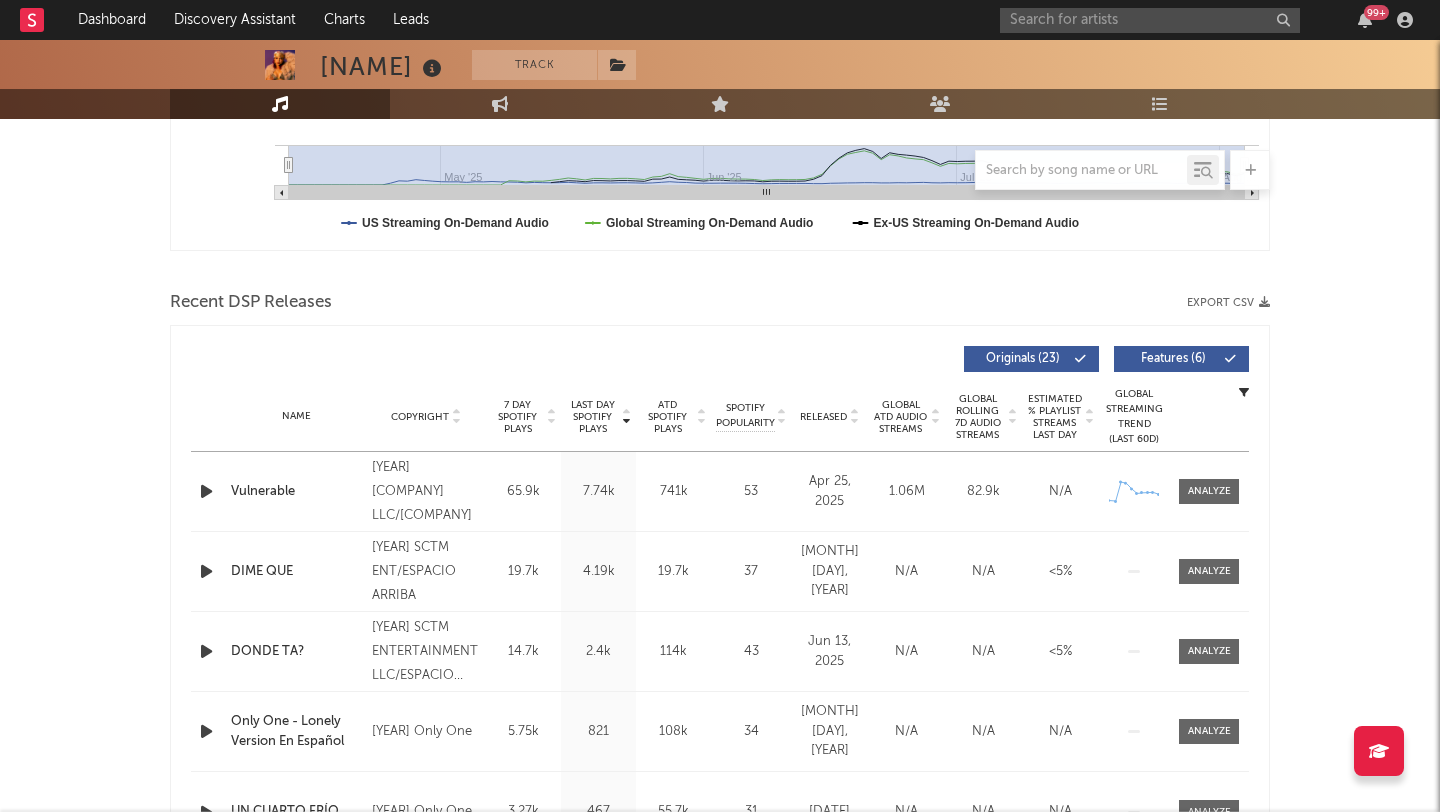 click on "[YEAR] [COMPANY] LLC/[COMPANY]" at bounding box center (426, 492) 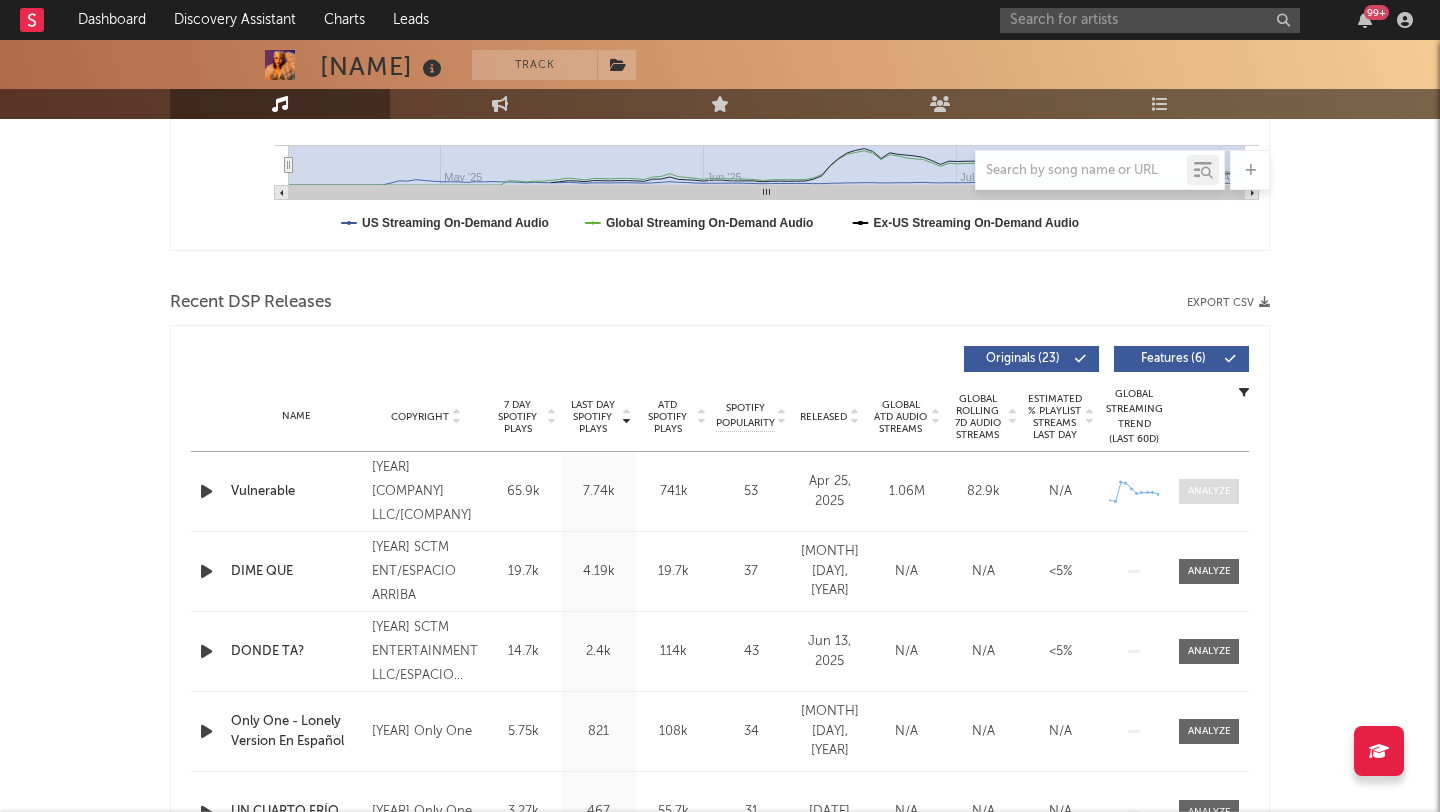 click at bounding box center [1209, 491] 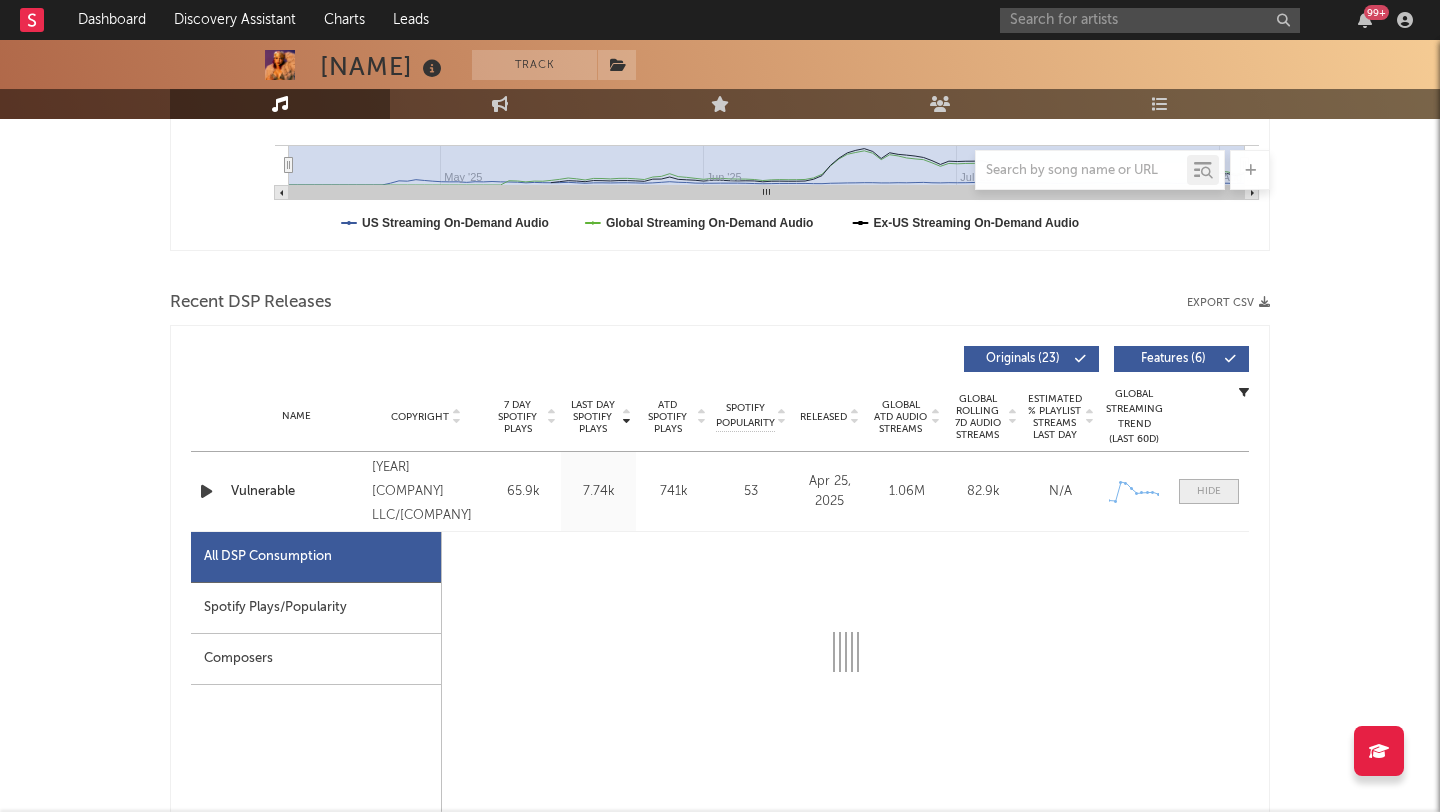 select on "1w" 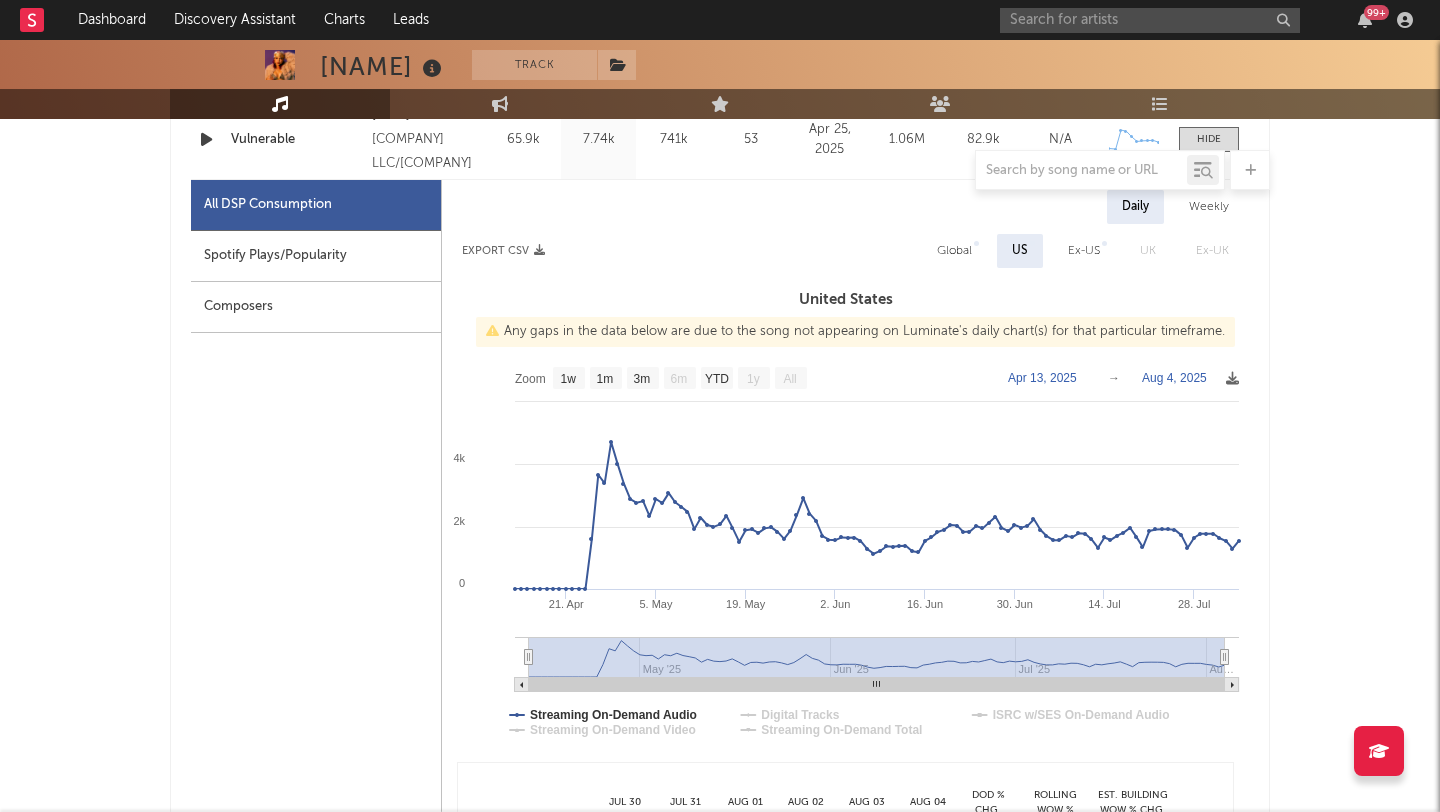 scroll, scrollTop: 900, scrollLeft: 0, axis: vertical 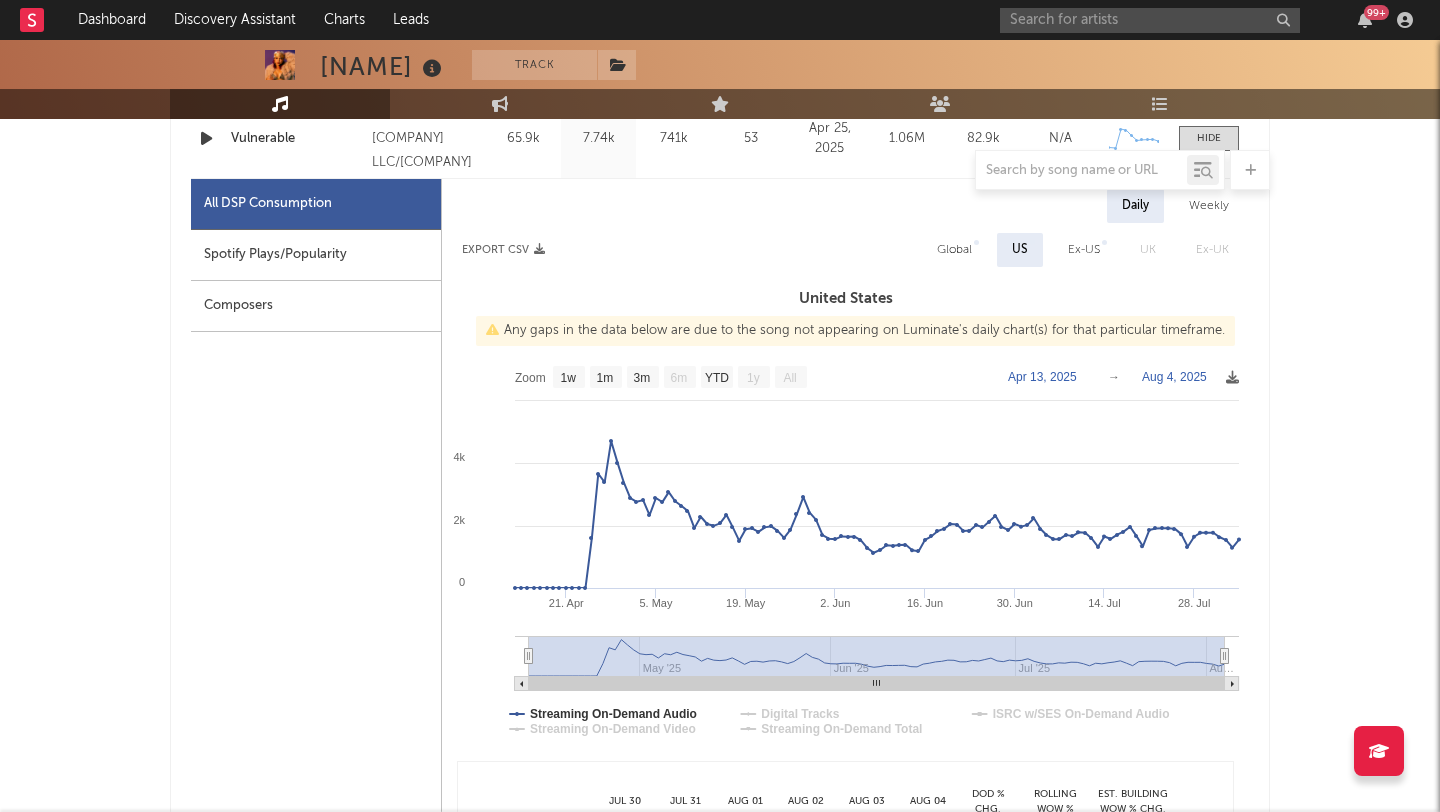 click on "Spotify Plays/Popularity" at bounding box center (316, 255) 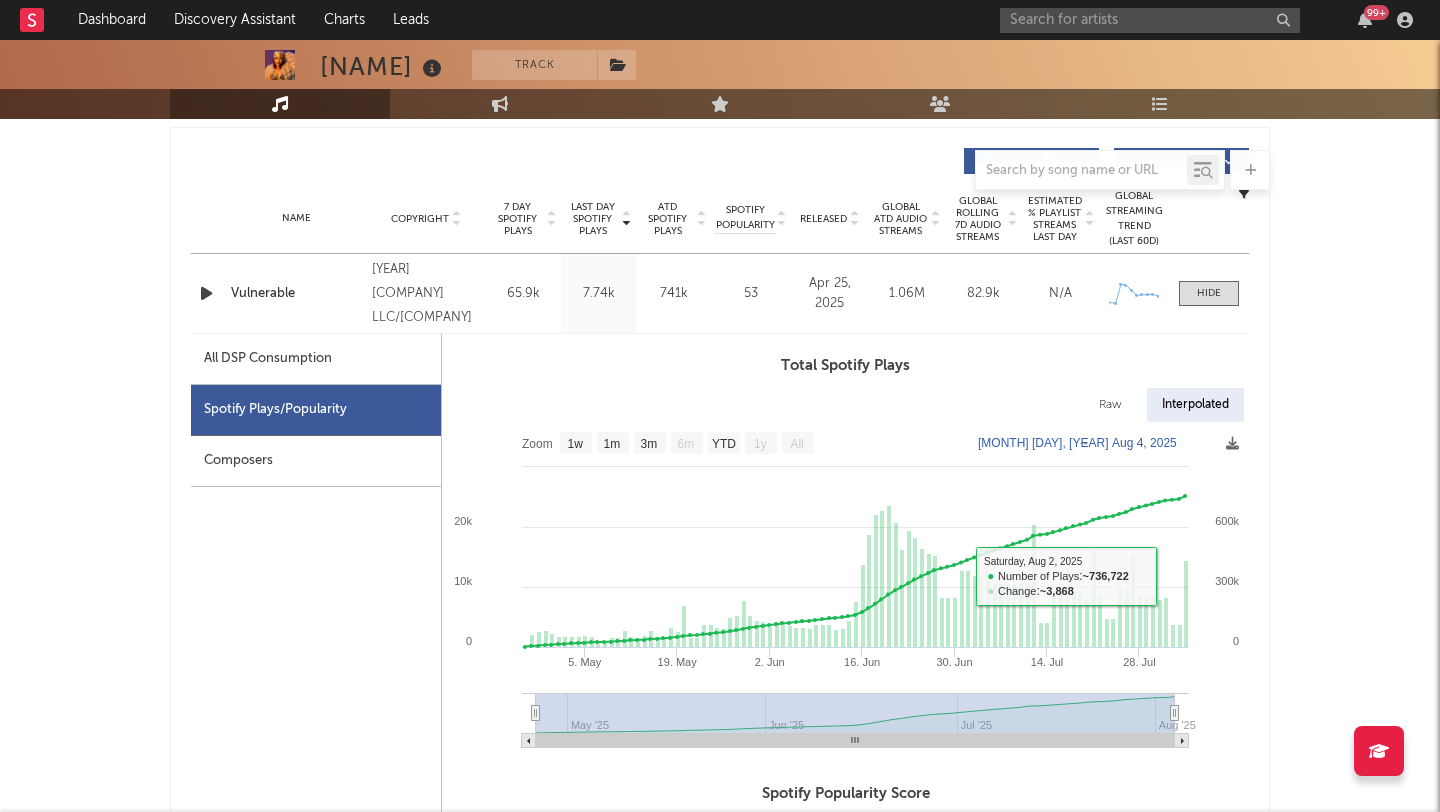 scroll, scrollTop: 731, scrollLeft: 0, axis: vertical 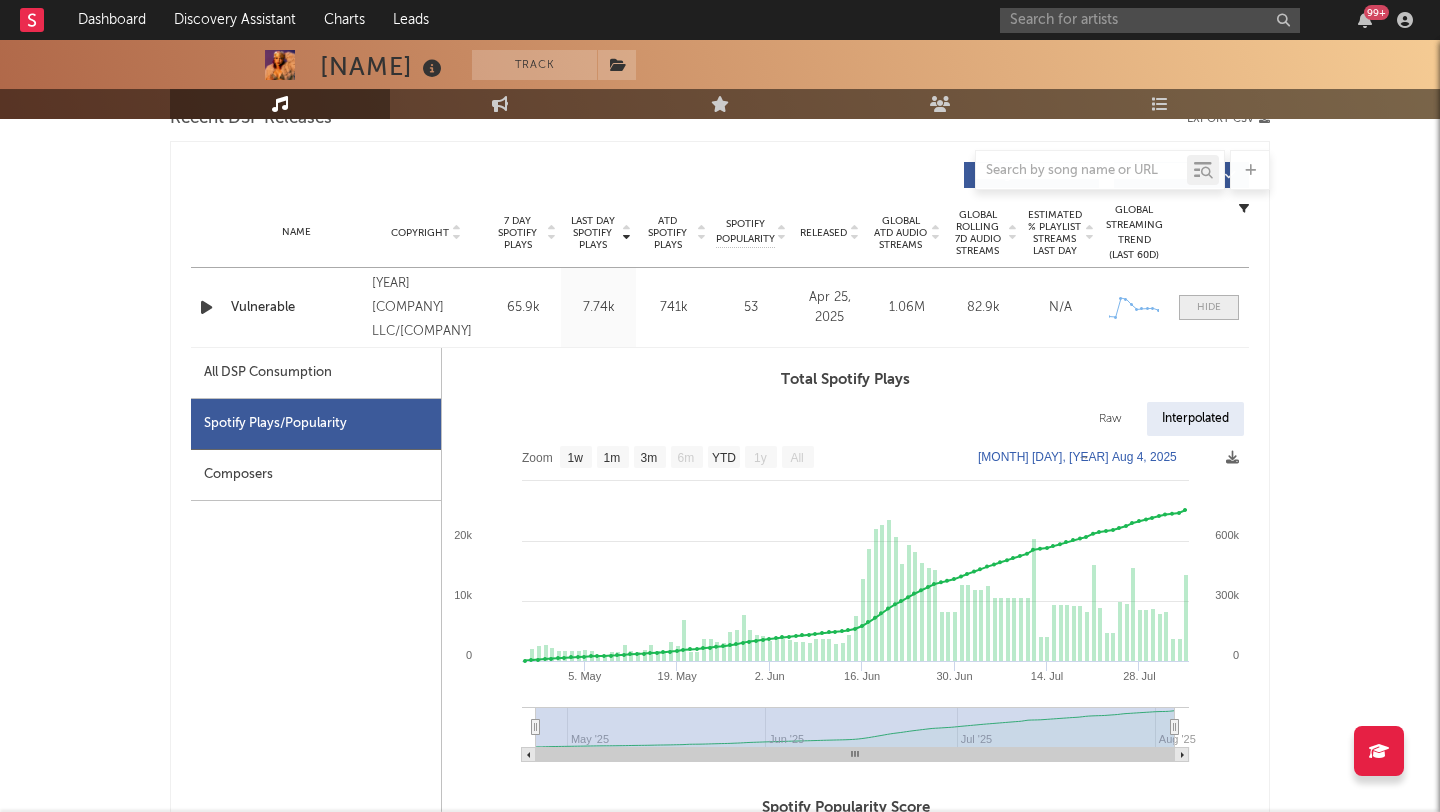 click at bounding box center [1209, 307] 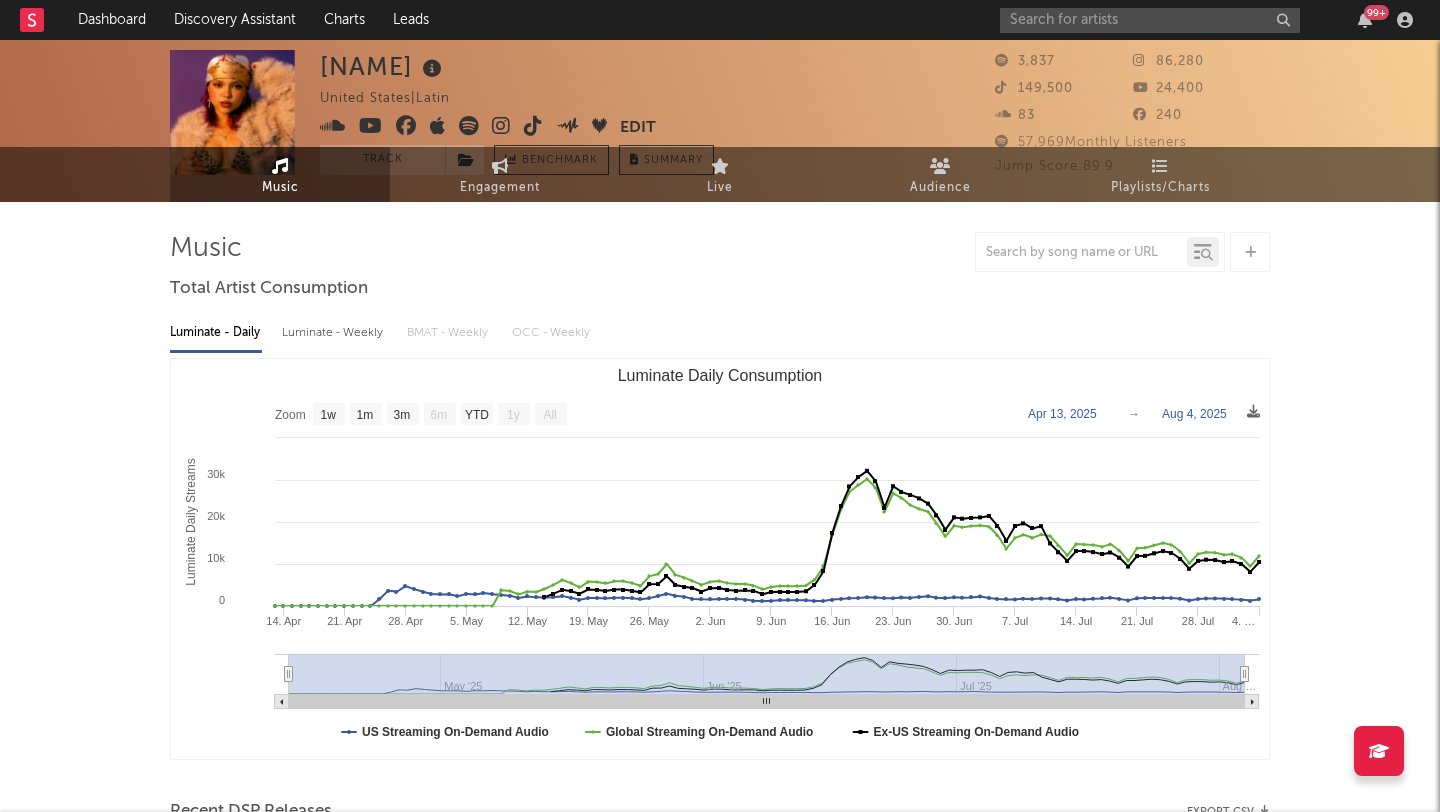 scroll, scrollTop: 0, scrollLeft: 0, axis: both 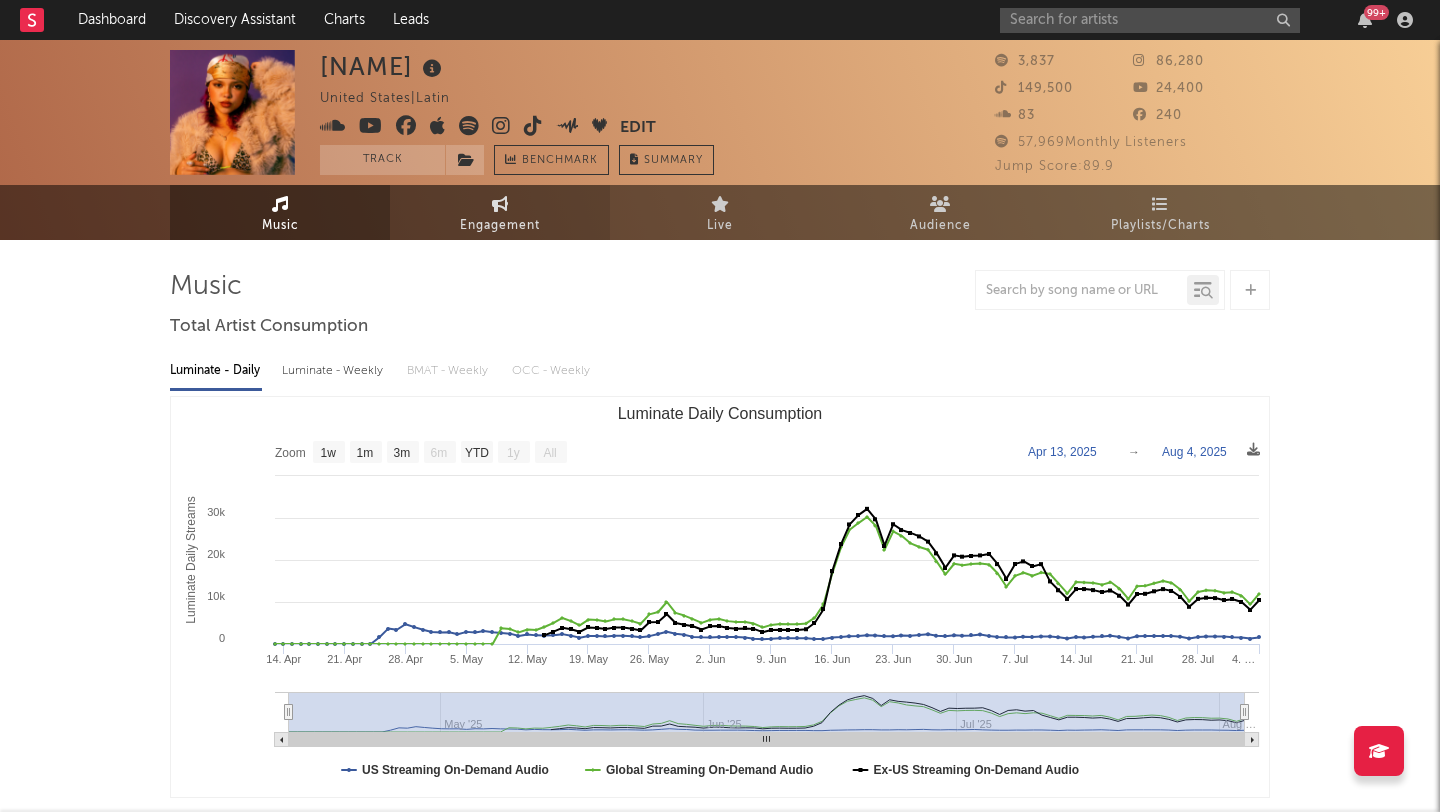 click on "Engagement" at bounding box center [500, 226] 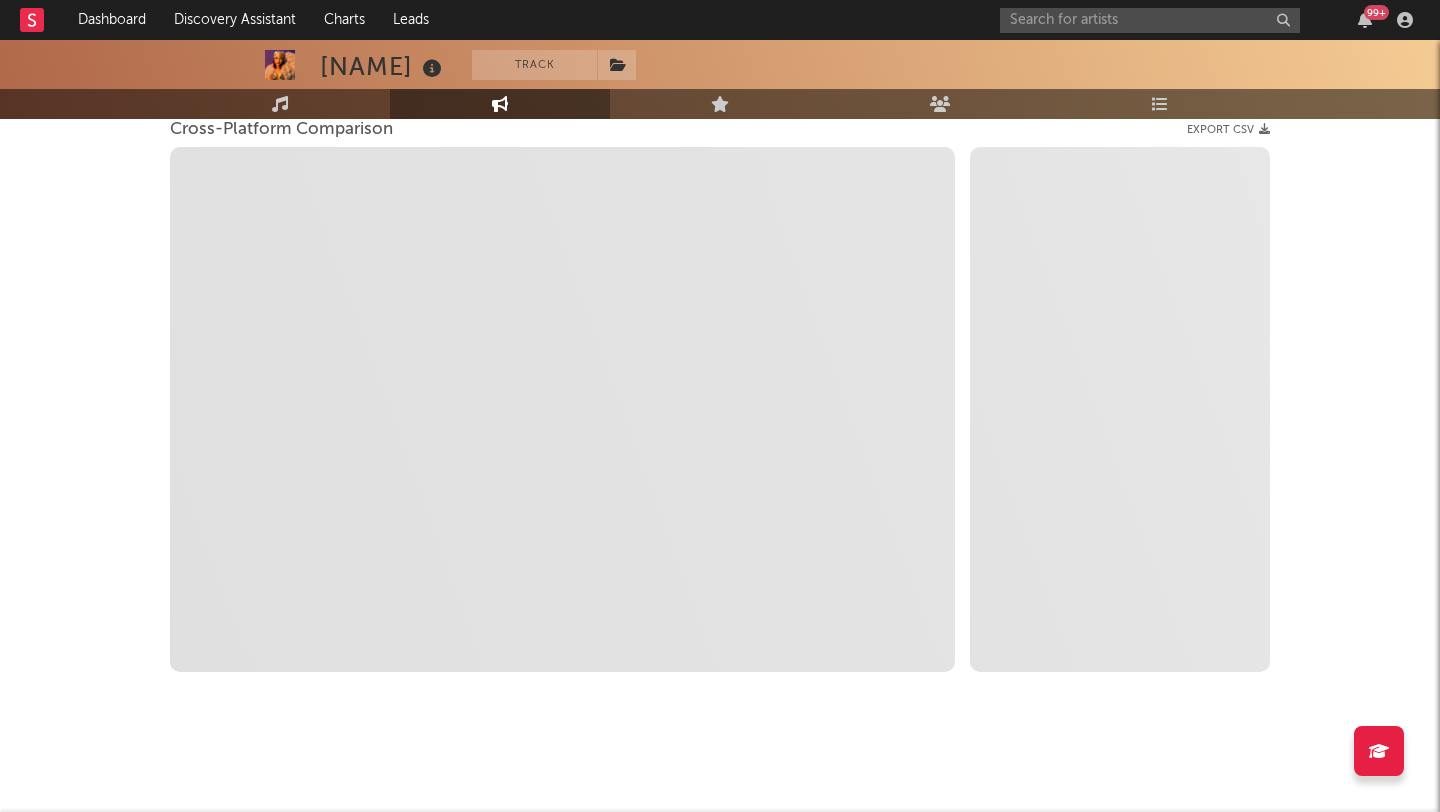 scroll, scrollTop: 0, scrollLeft: 0, axis: both 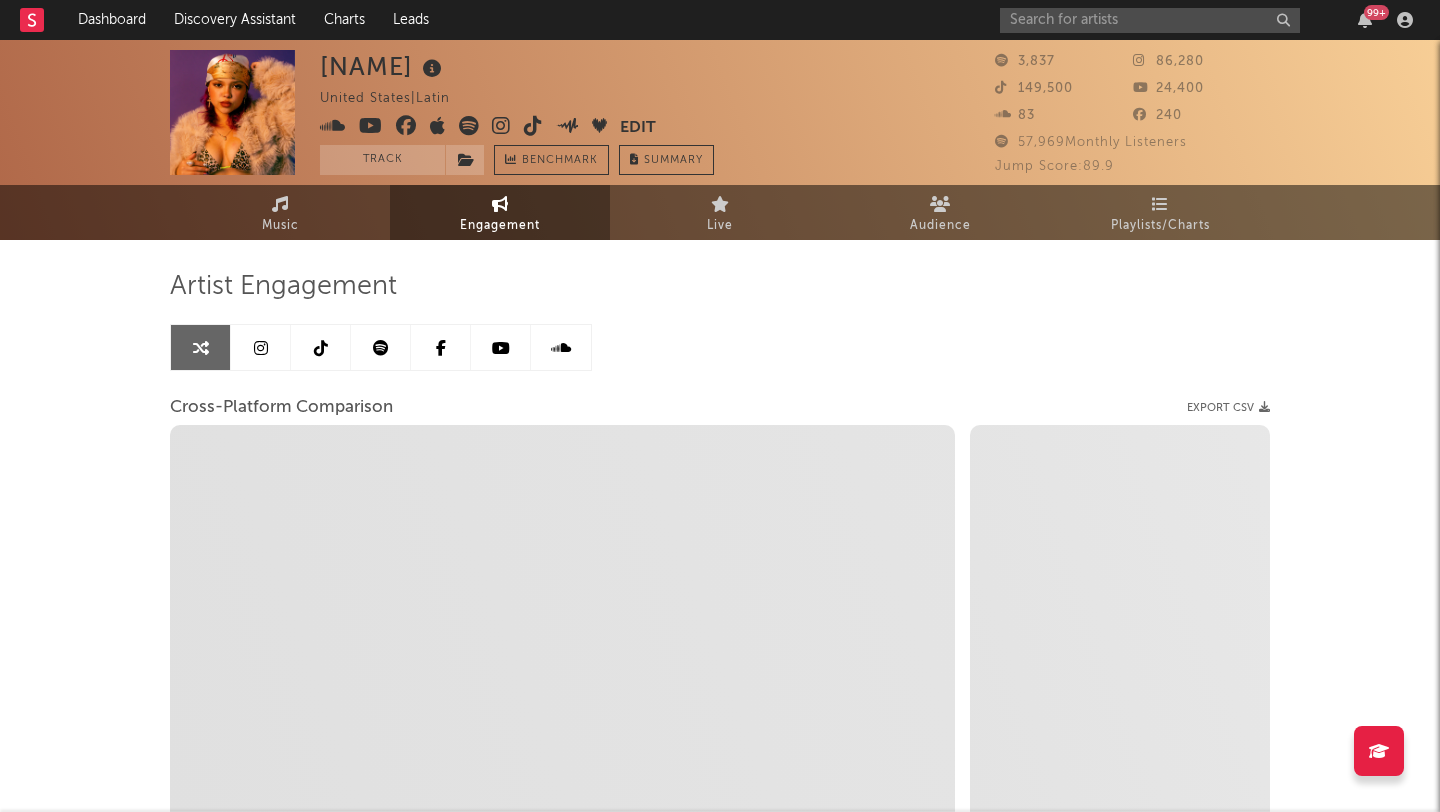 select on "1m" 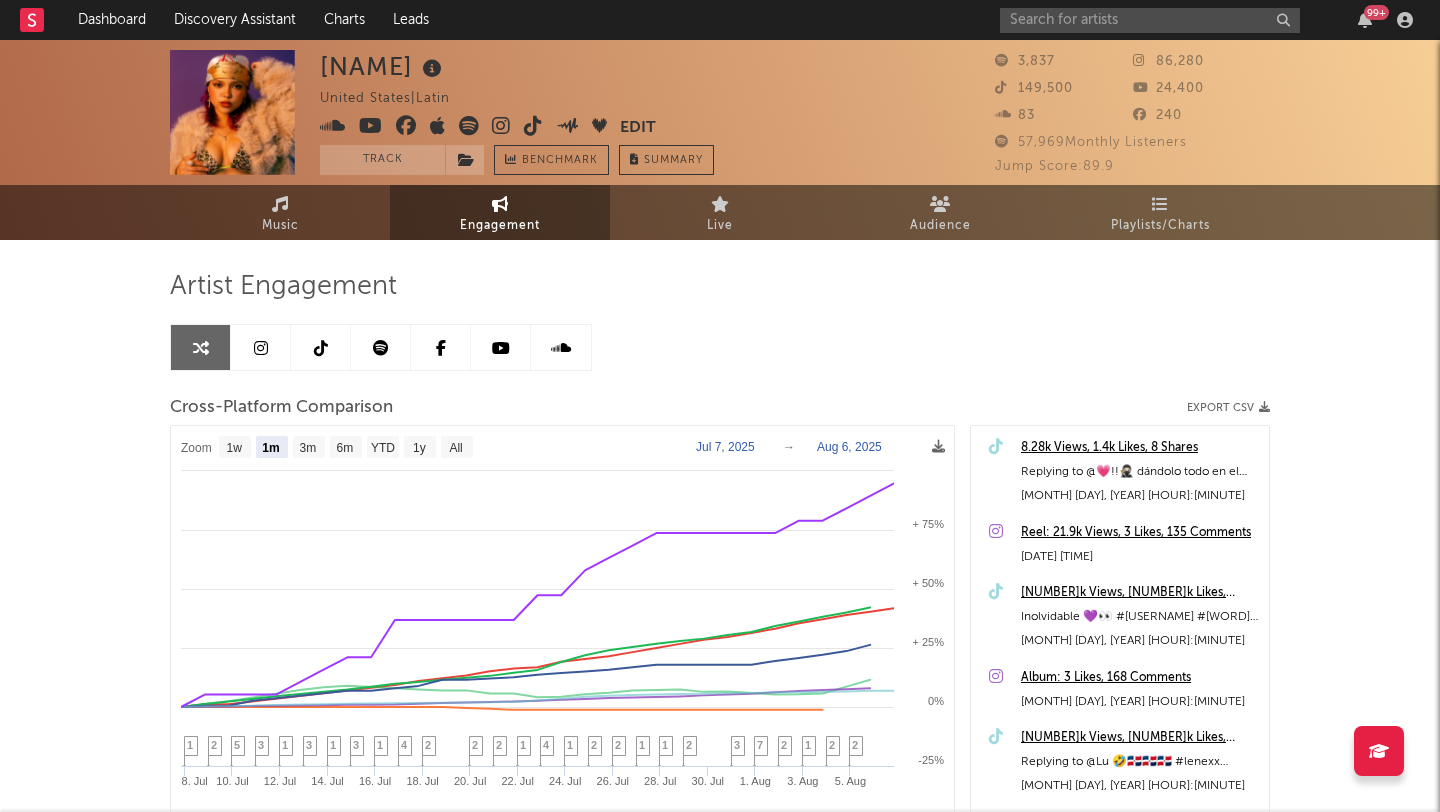 click at bounding box center [261, 348] 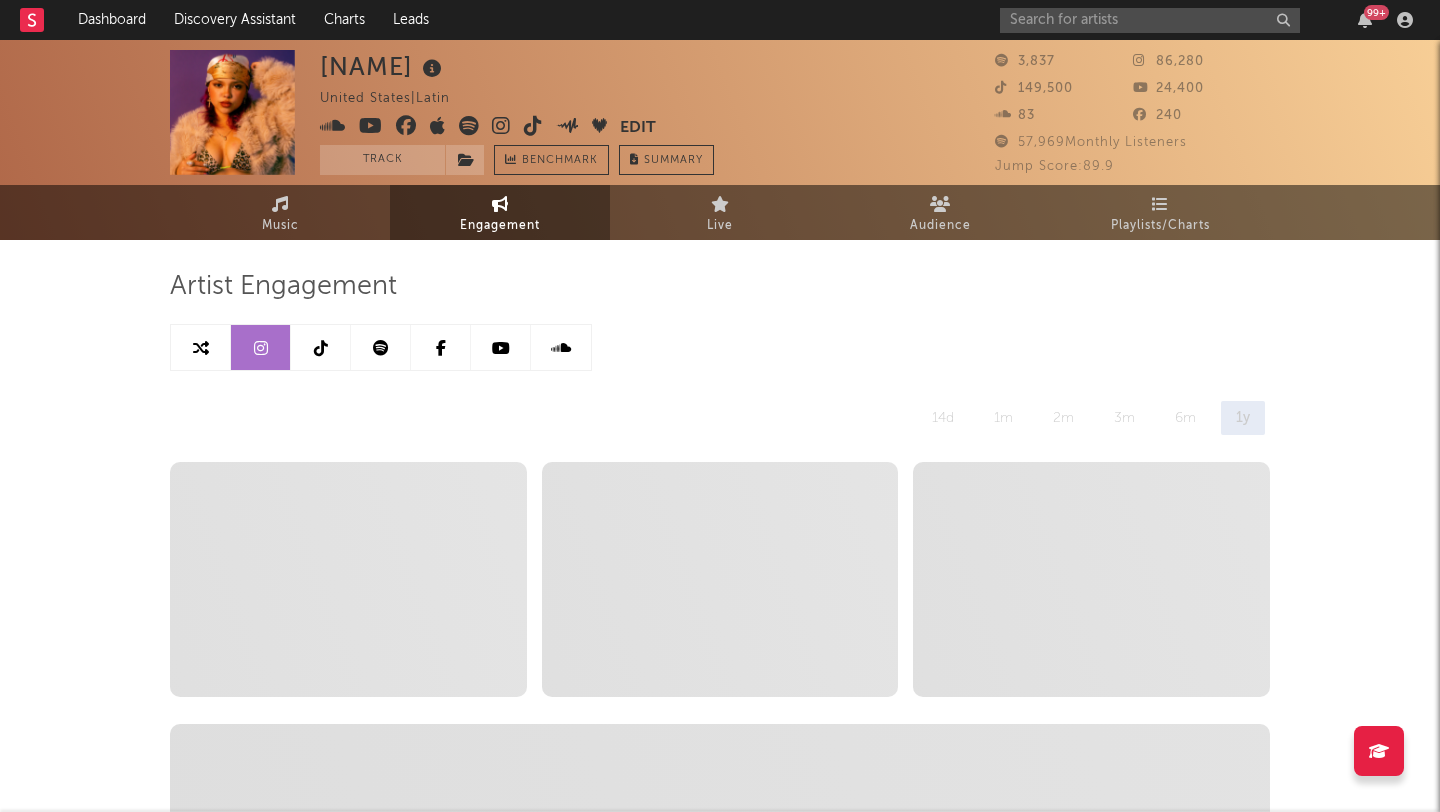 select on "6m" 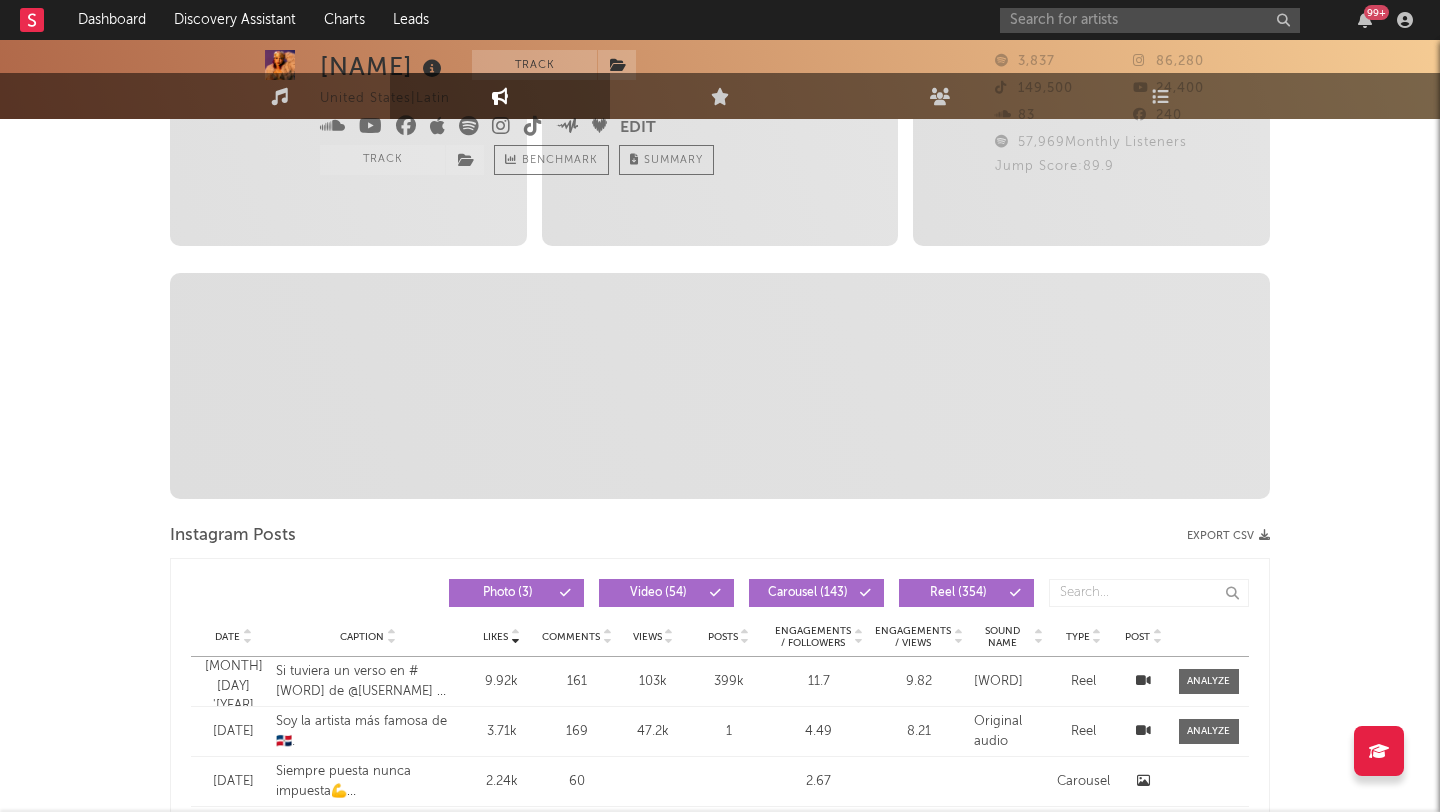 scroll, scrollTop: 0, scrollLeft: 0, axis: both 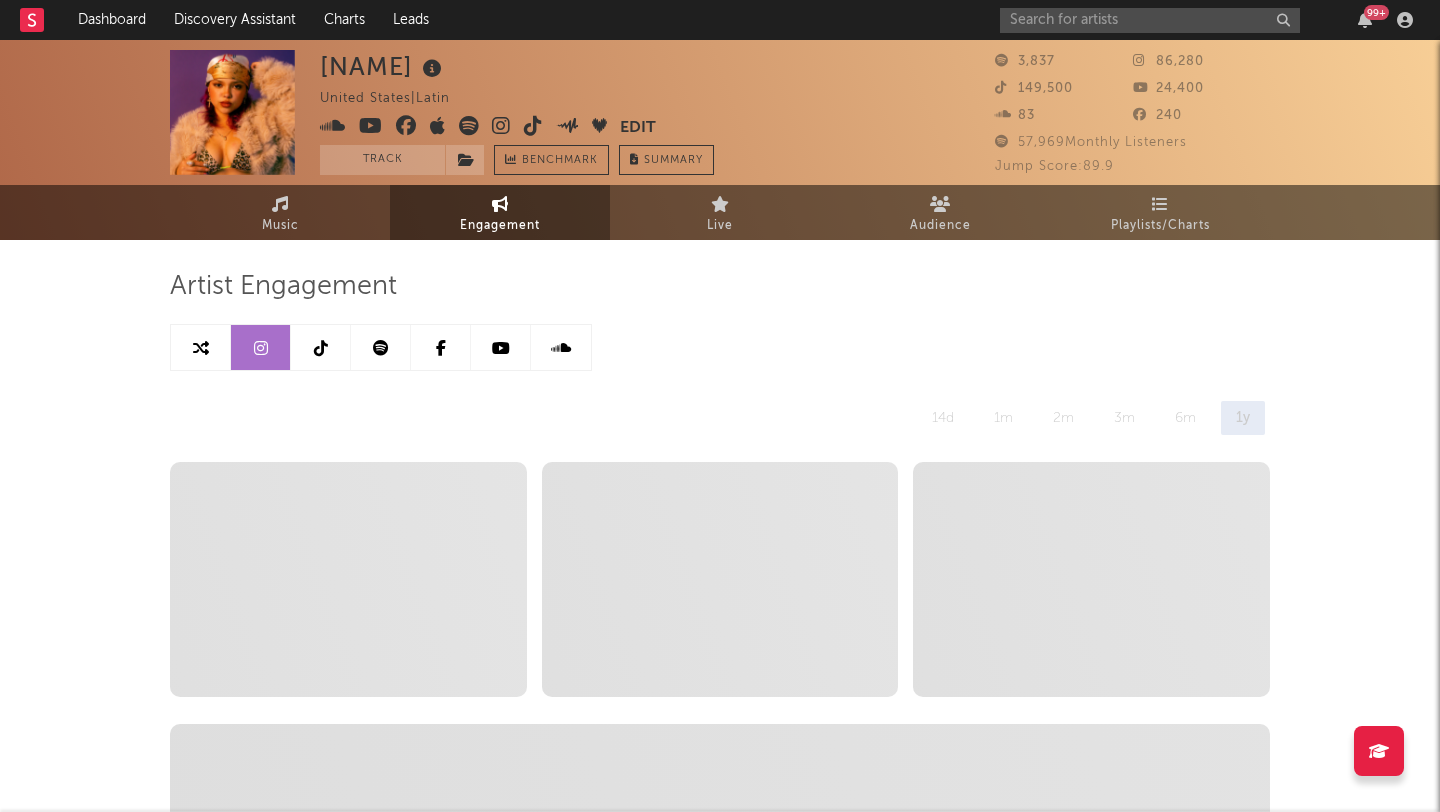 click at bounding box center (321, 347) 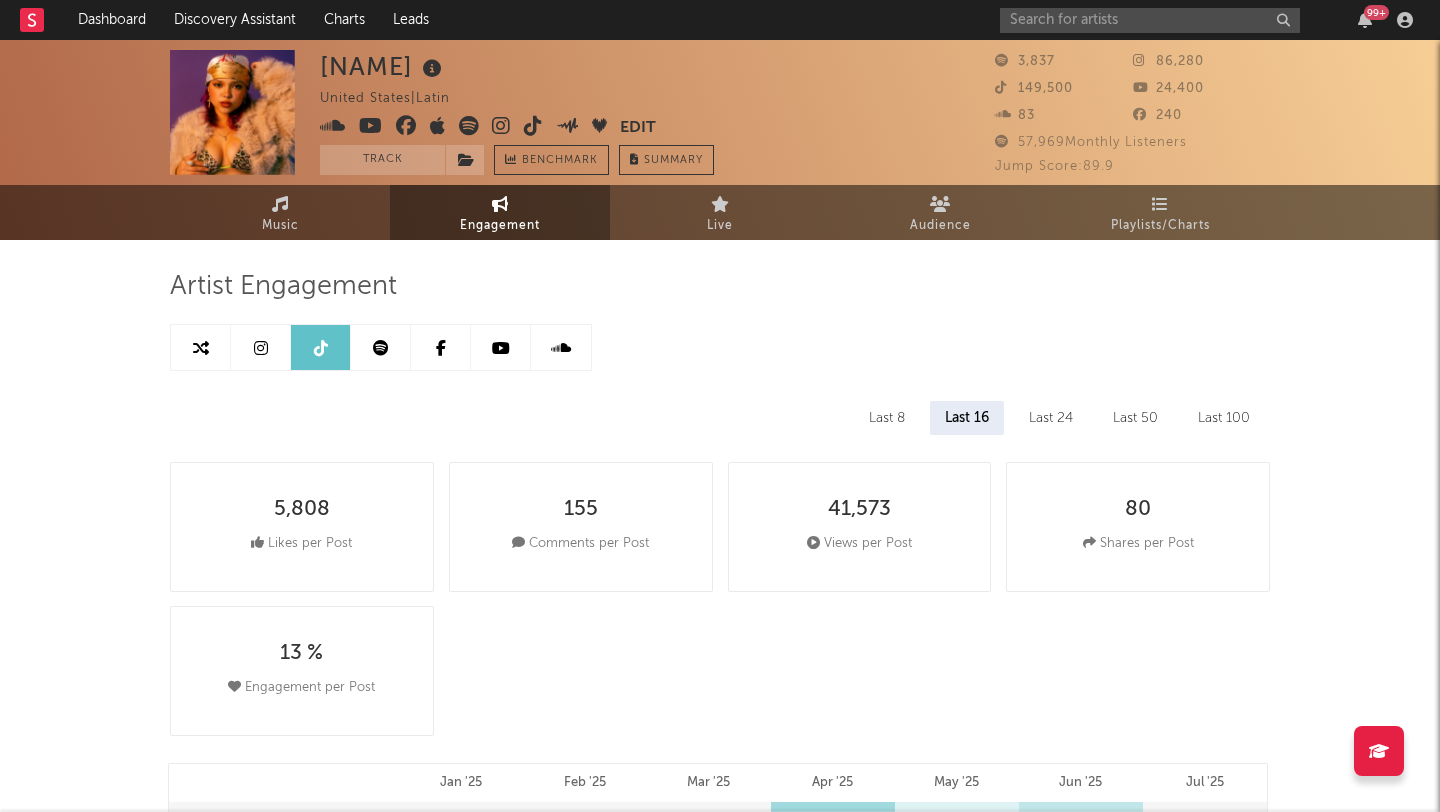 select on "6m" 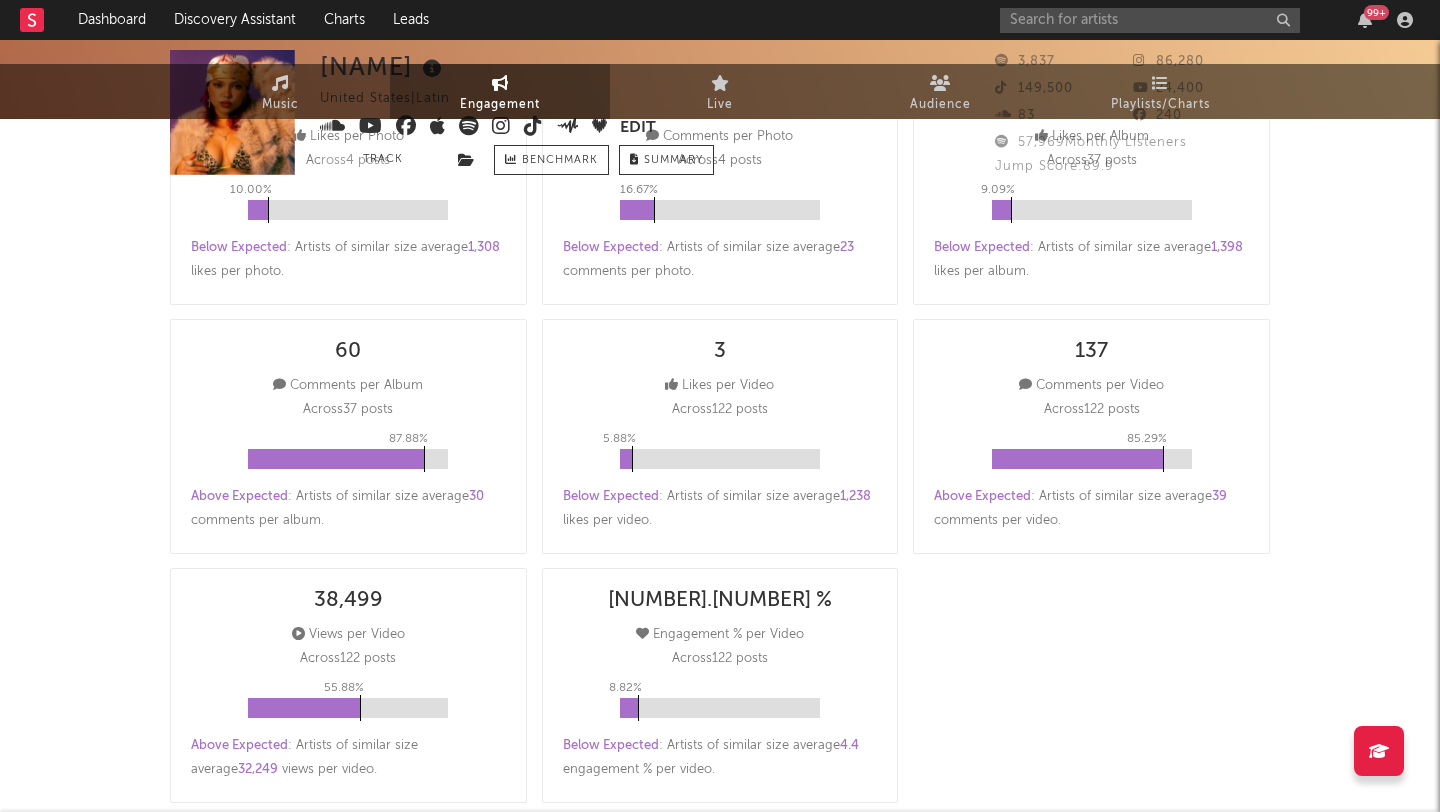 scroll, scrollTop: 0, scrollLeft: 0, axis: both 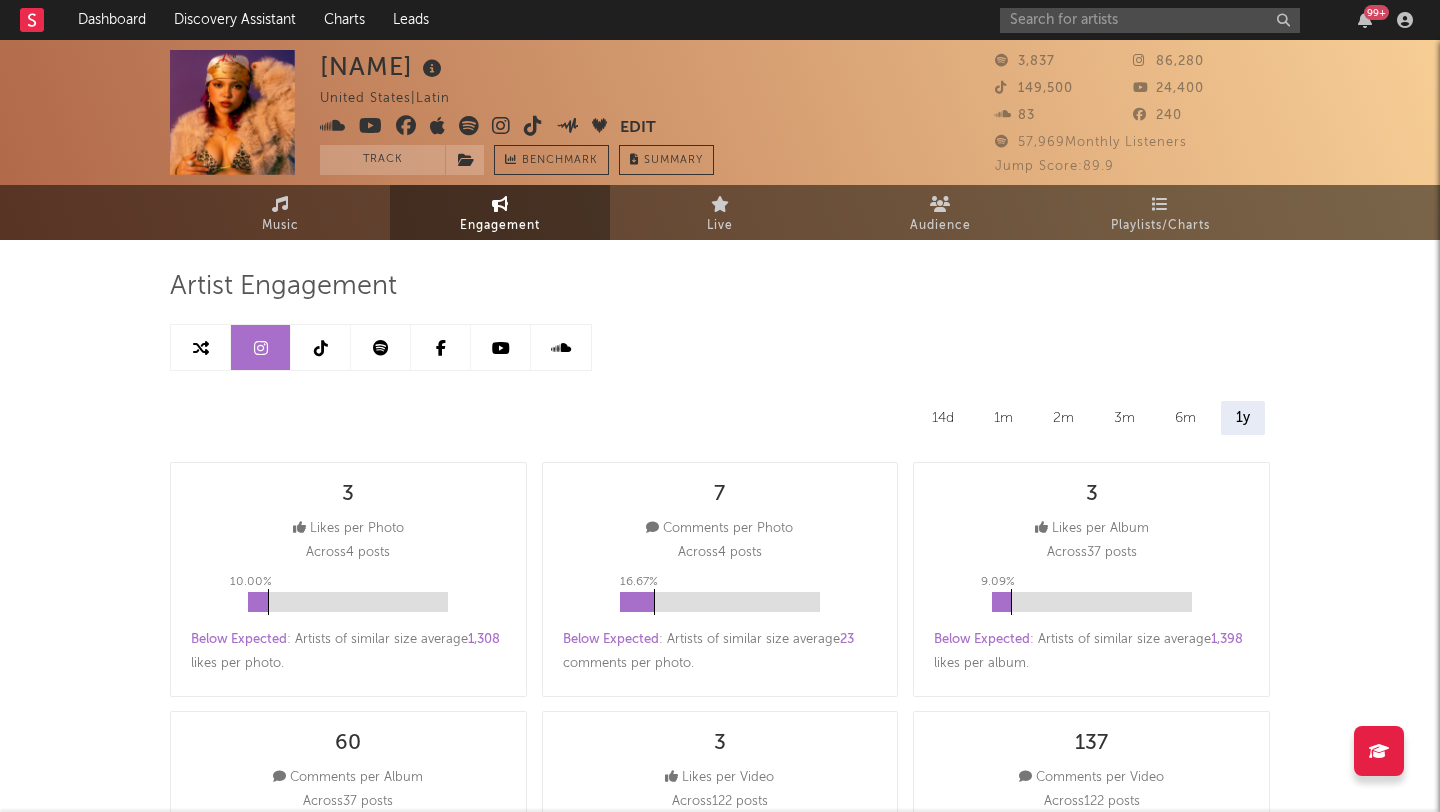 click at bounding box center [321, 347] 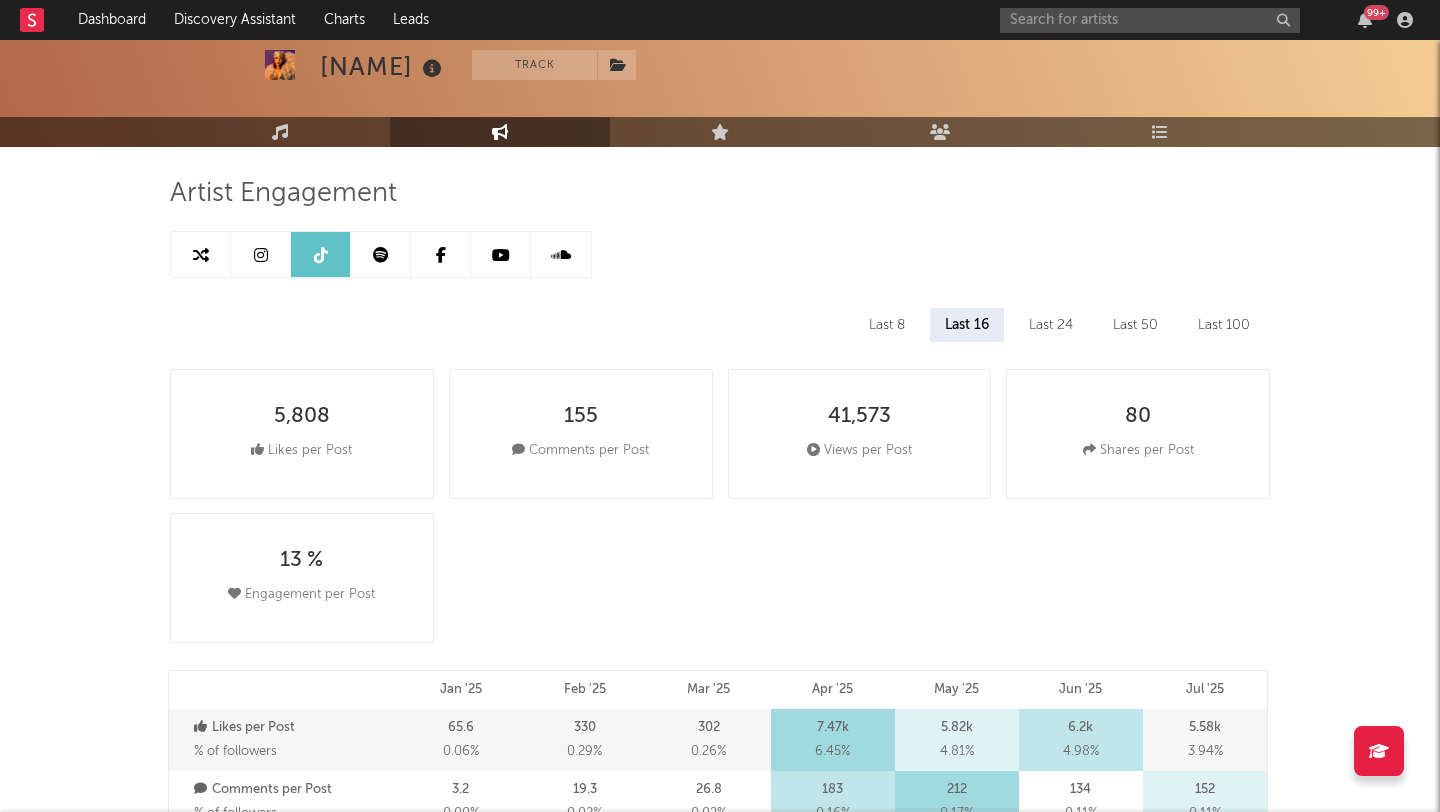 scroll, scrollTop: 0, scrollLeft: 0, axis: both 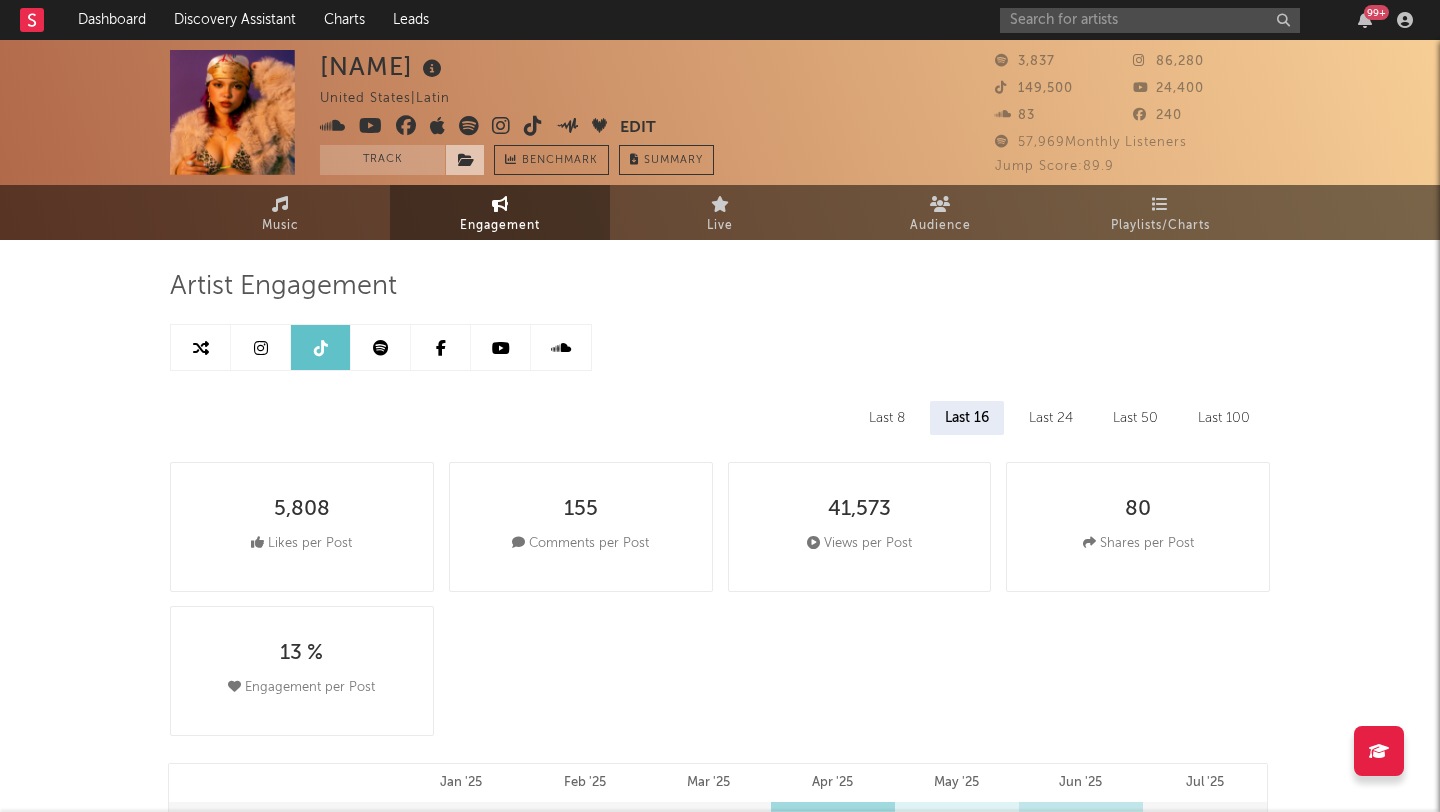 click at bounding box center (465, 160) 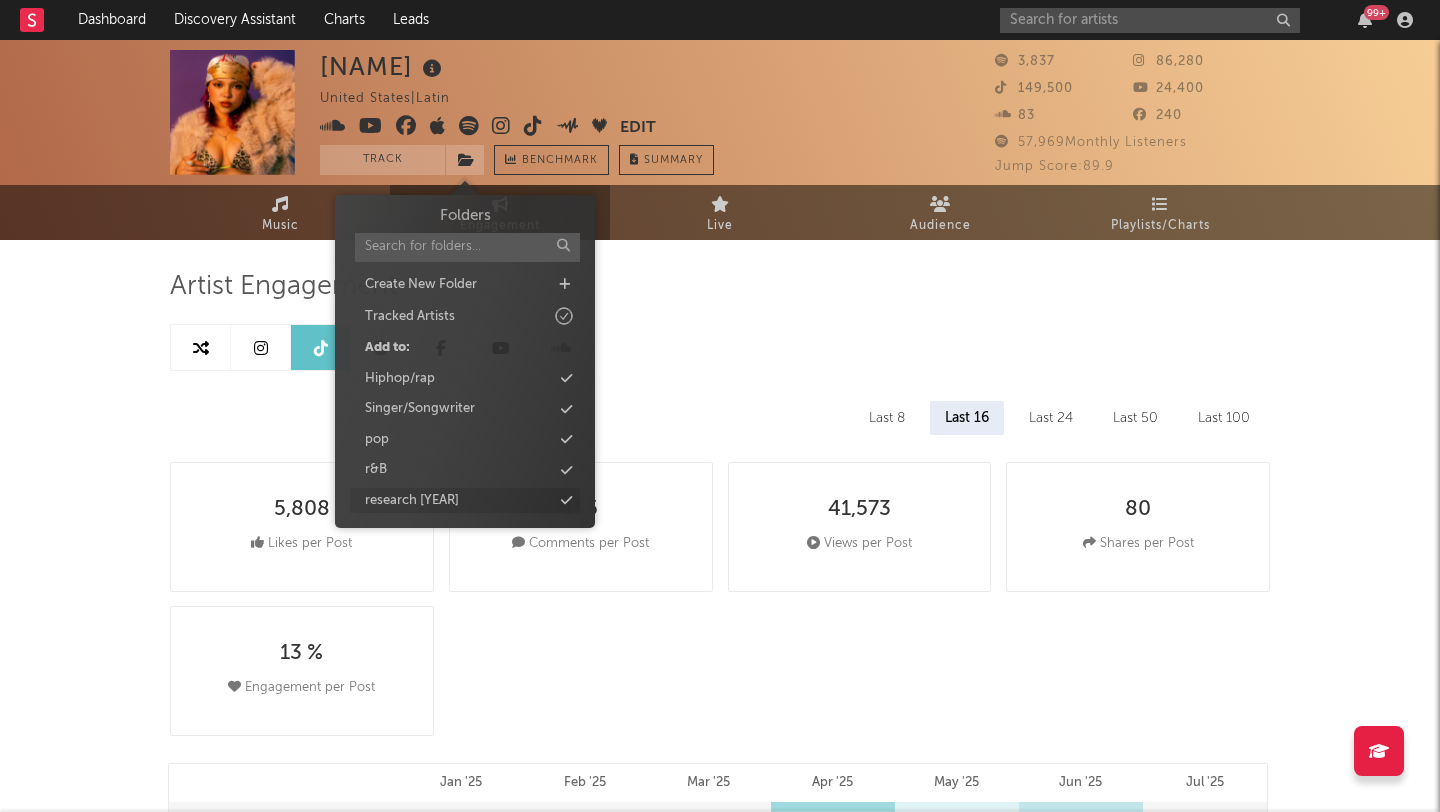 click at bounding box center (566, 500) 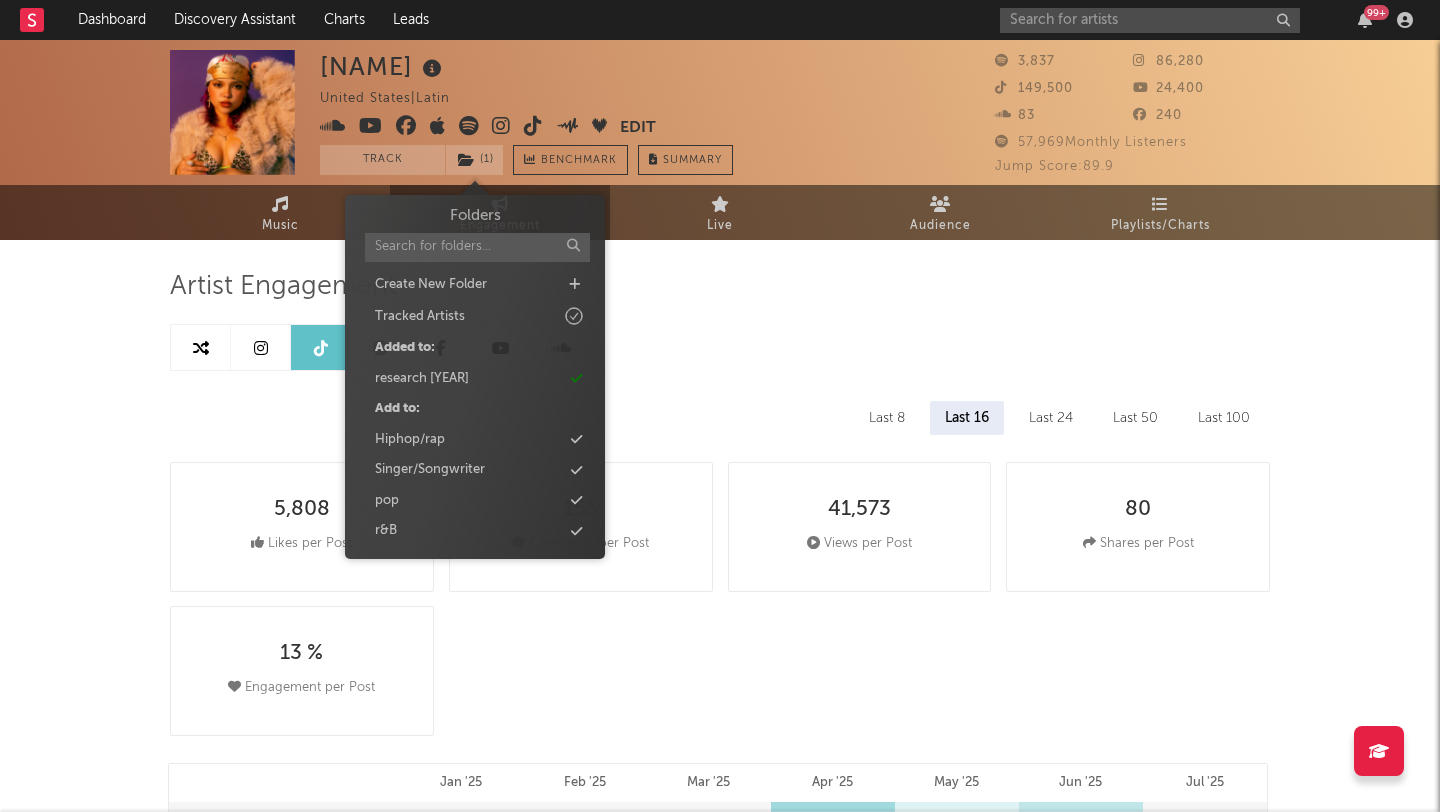 click on "Last 8 Last 16 Last 24 Last 50 Last 100" at bounding box center (720, 418) 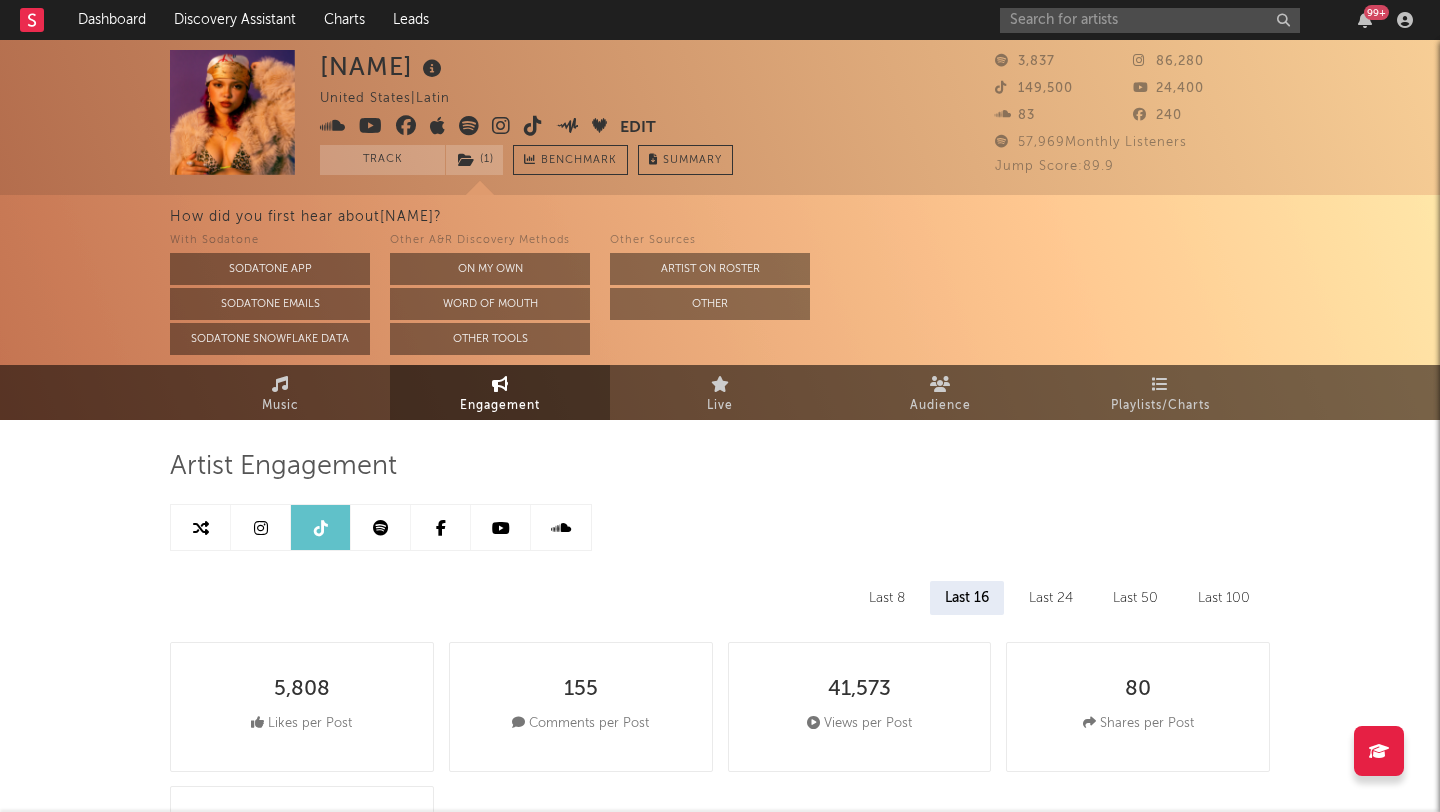click on "Artist Engagement" at bounding box center (720, 467) 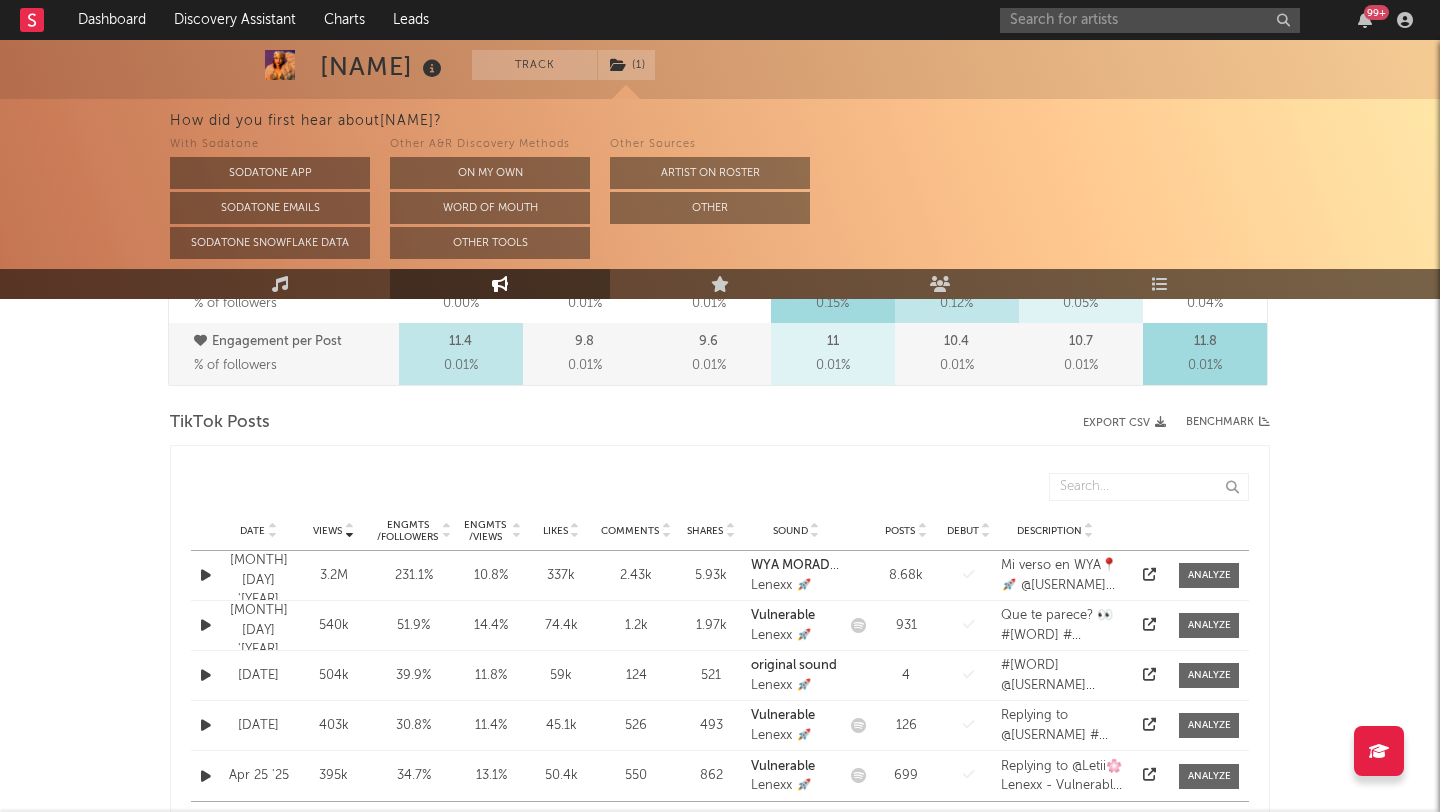 scroll, scrollTop: 0, scrollLeft: 0, axis: both 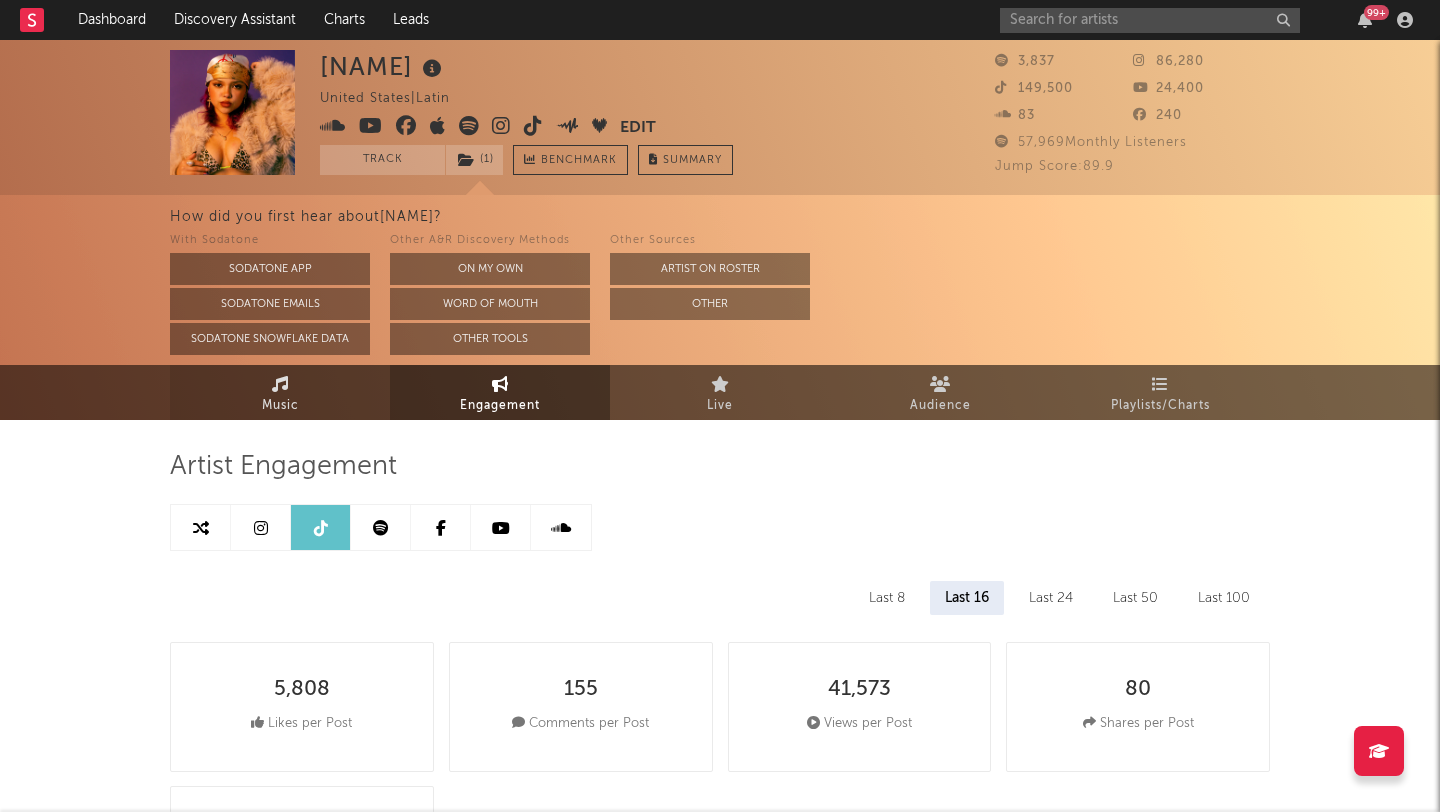 click on "Music" at bounding box center [280, 392] 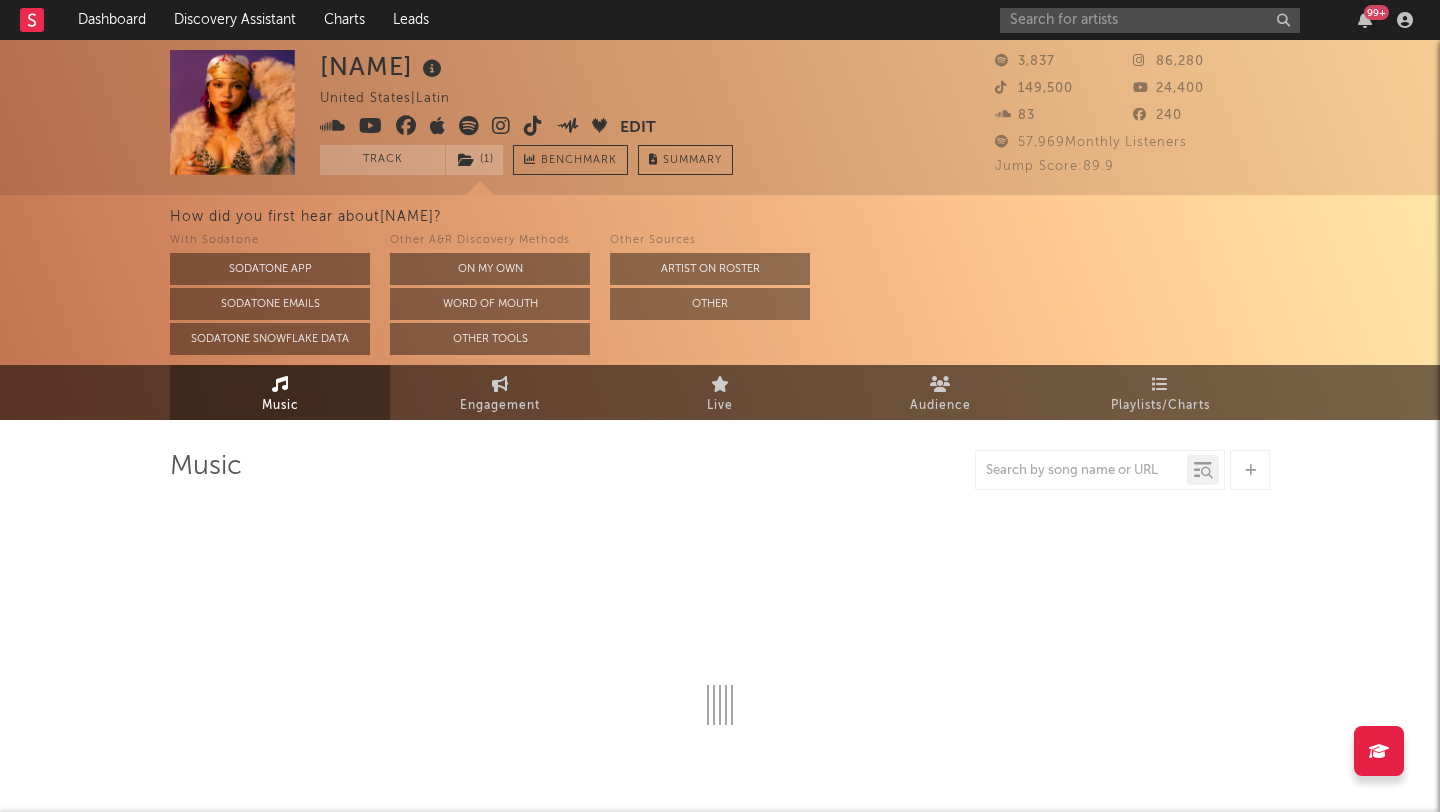 select on "1w" 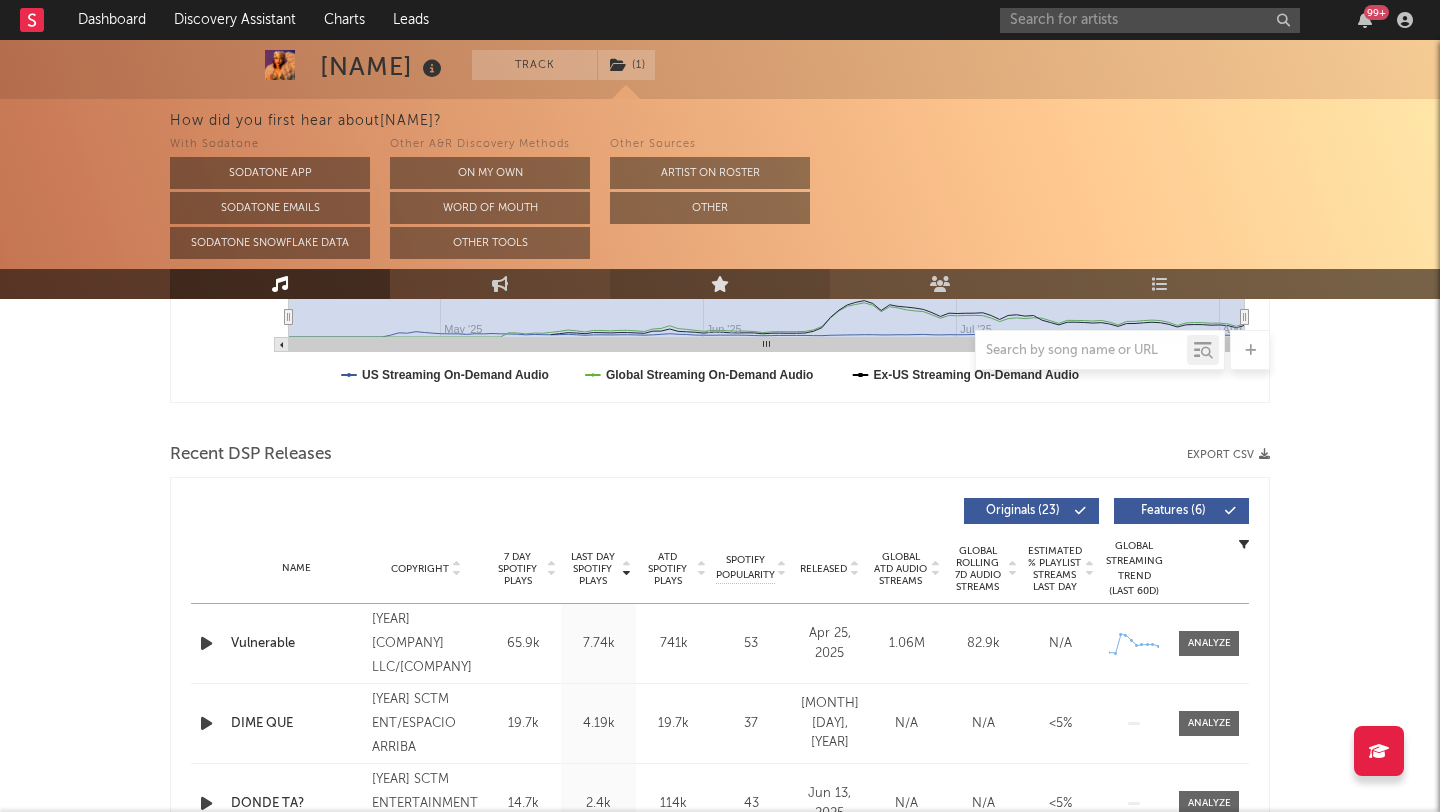scroll, scrollTop: 578, scrollLeft: 0, axis: vertical 